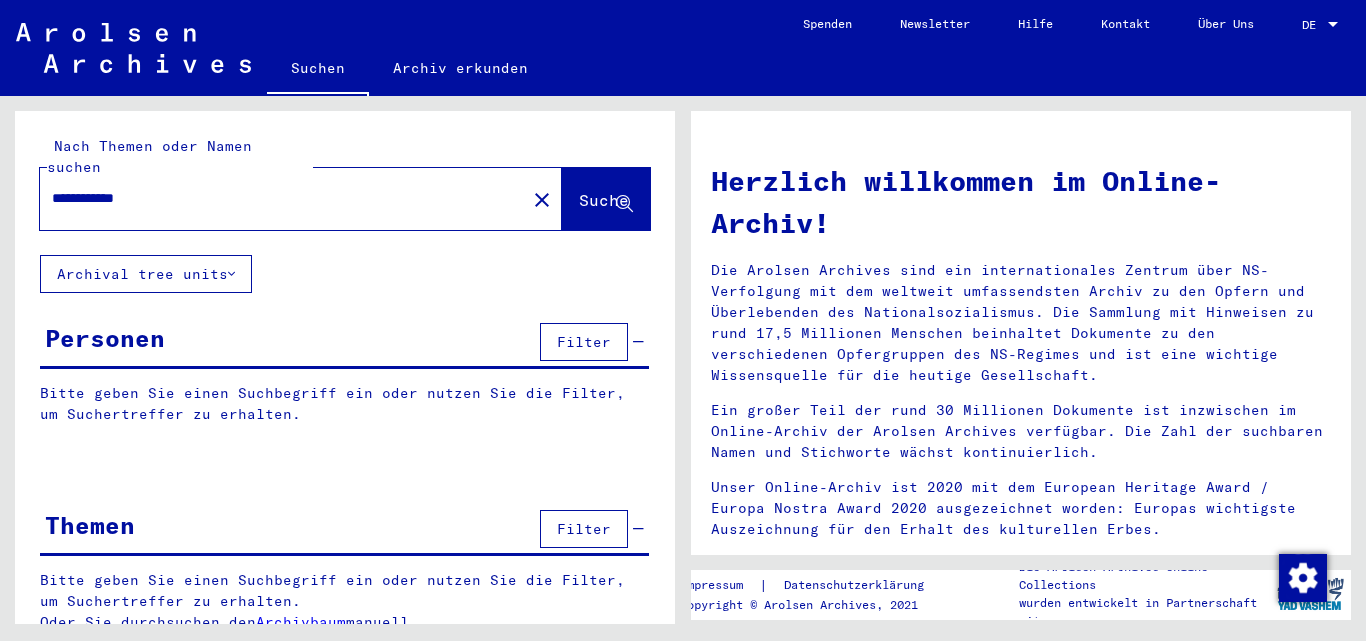 scroll, scrollTop: 0, scrollLeft: 0, axis: both 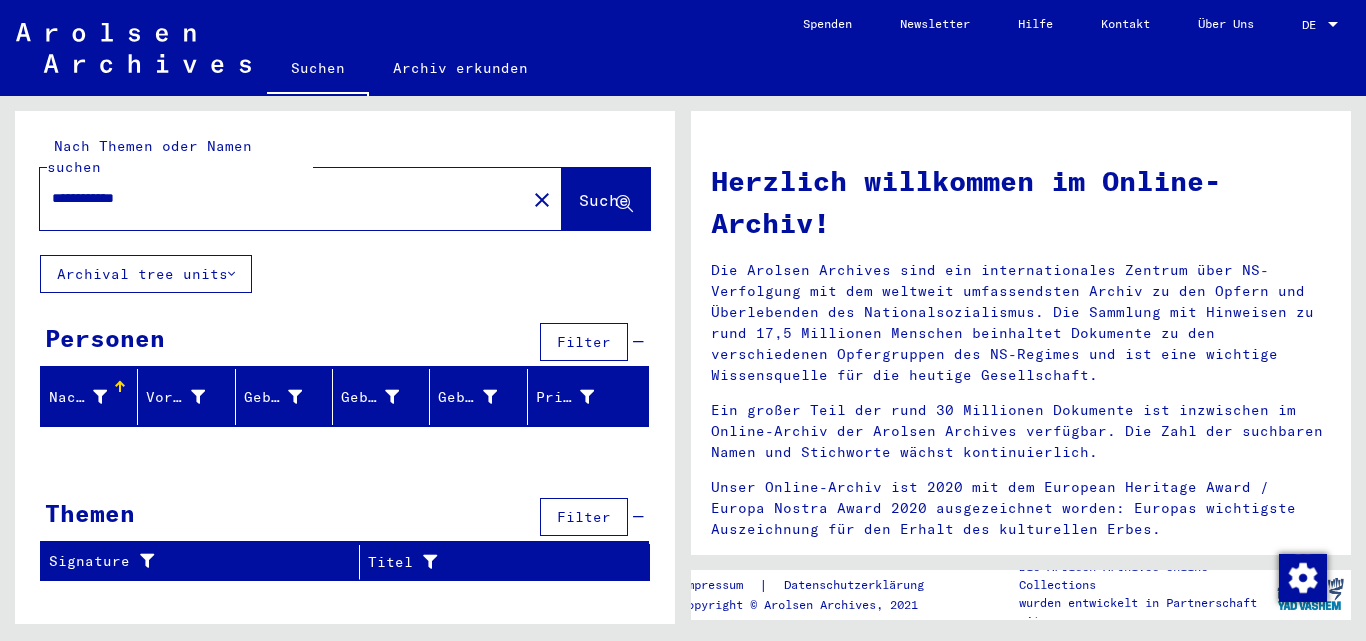 click on "**********" 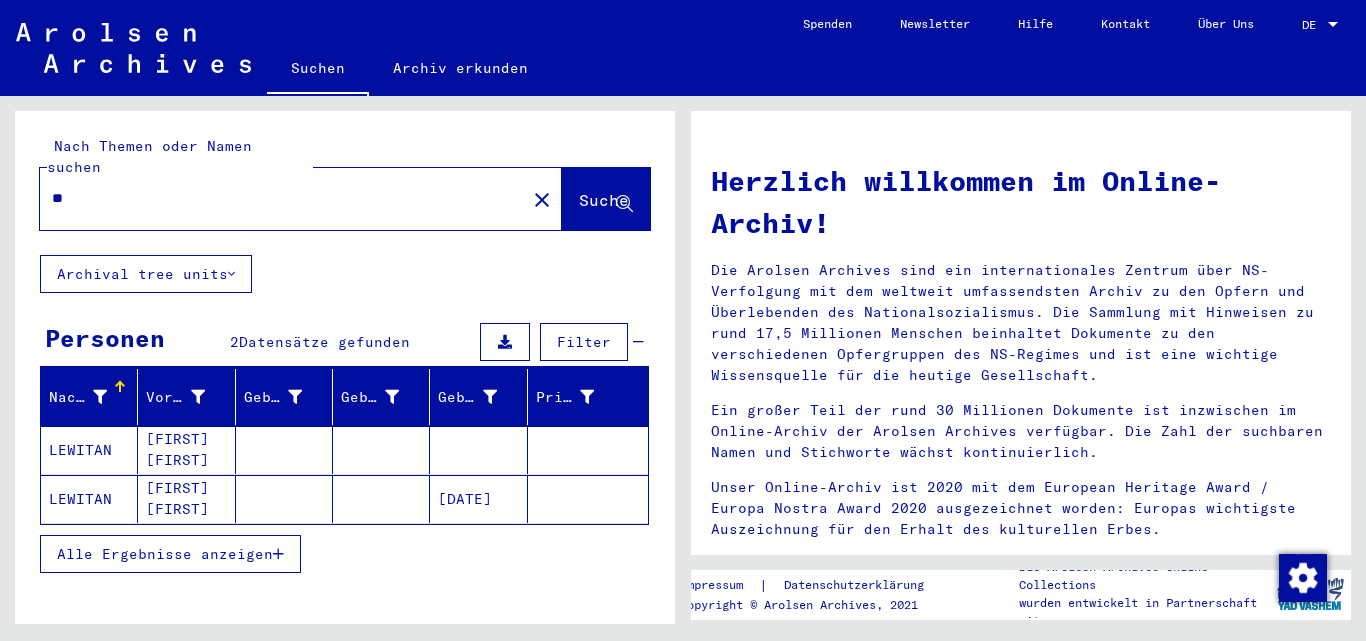 type on "*" 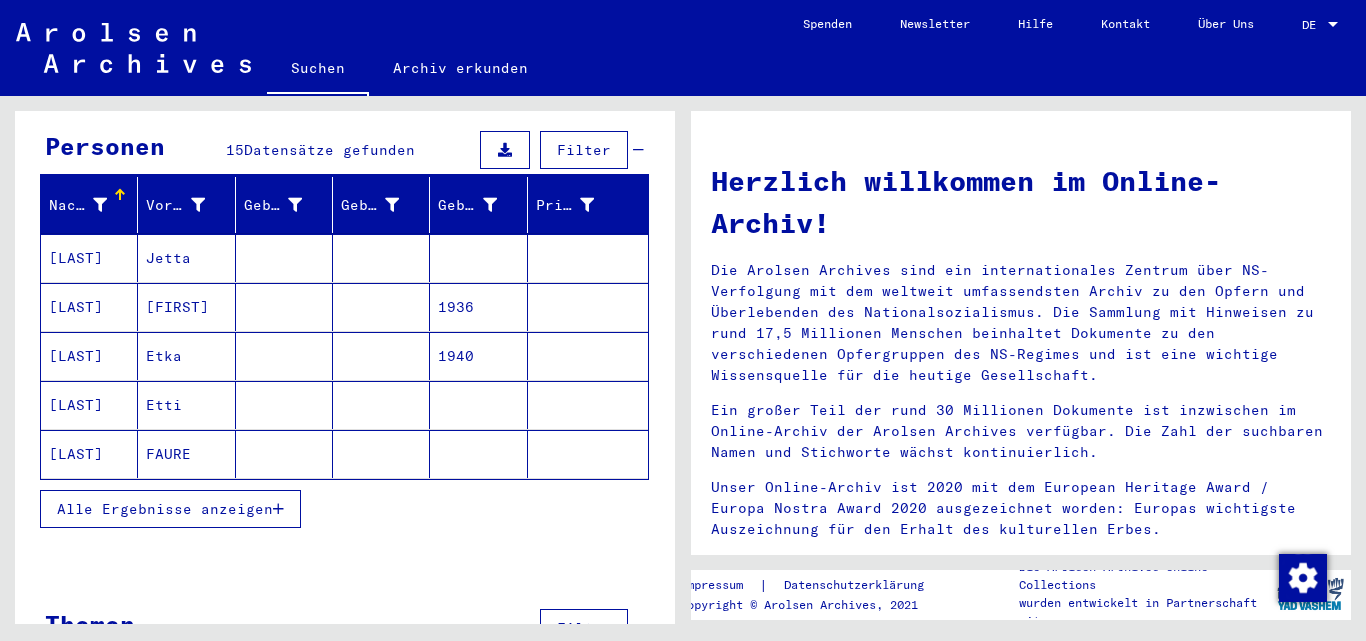 scroll, scrollTop: 200, scrollLeft: 0, axis: vertical 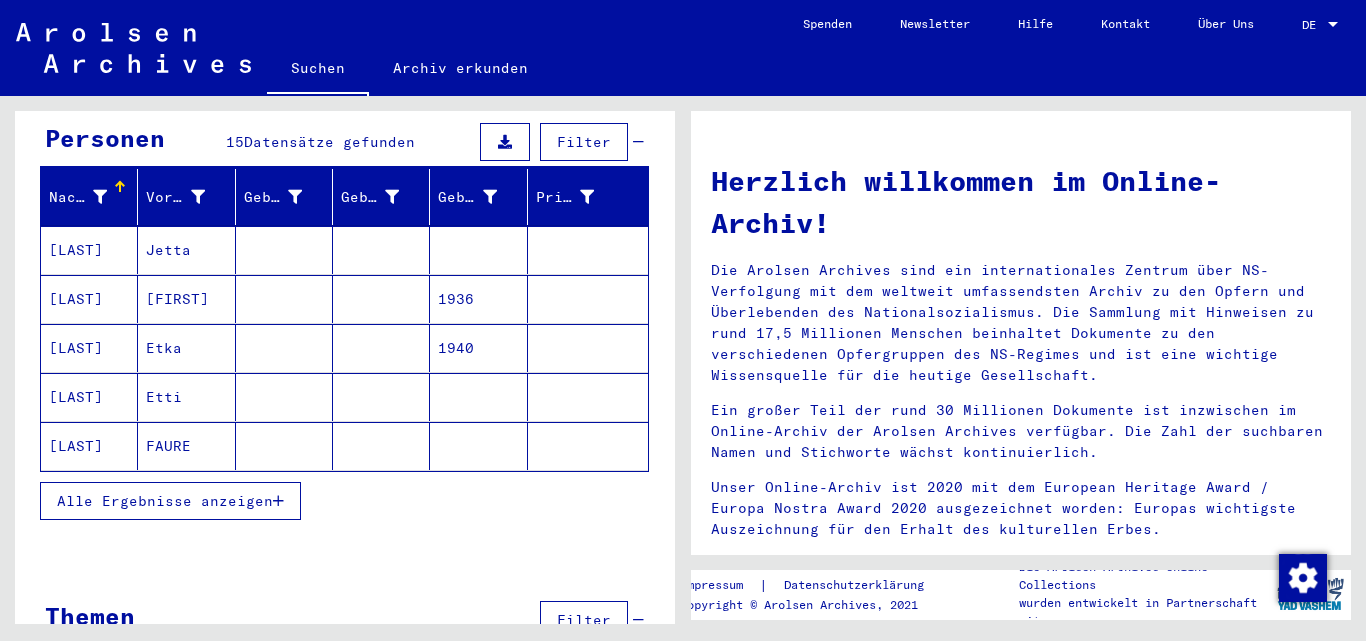 click on "Etka" at bounding box center (186, 397) 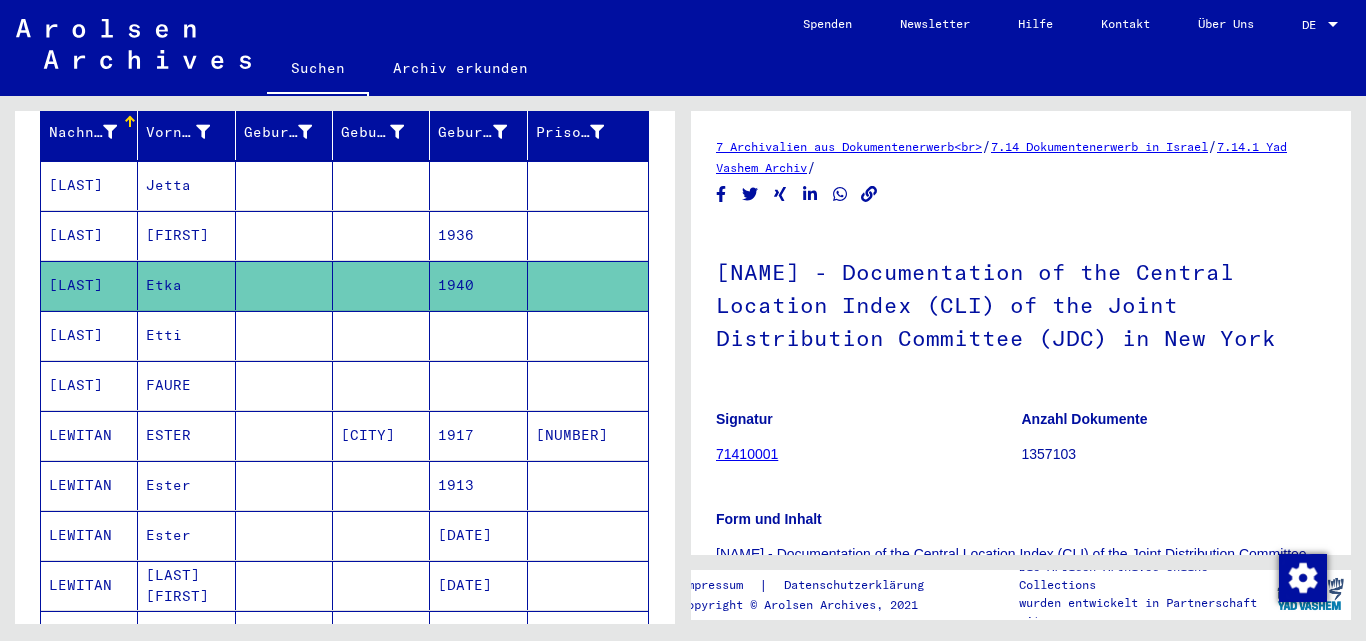 scroll, scrollTop: 300, scrollLeft: 0, axis: vertical 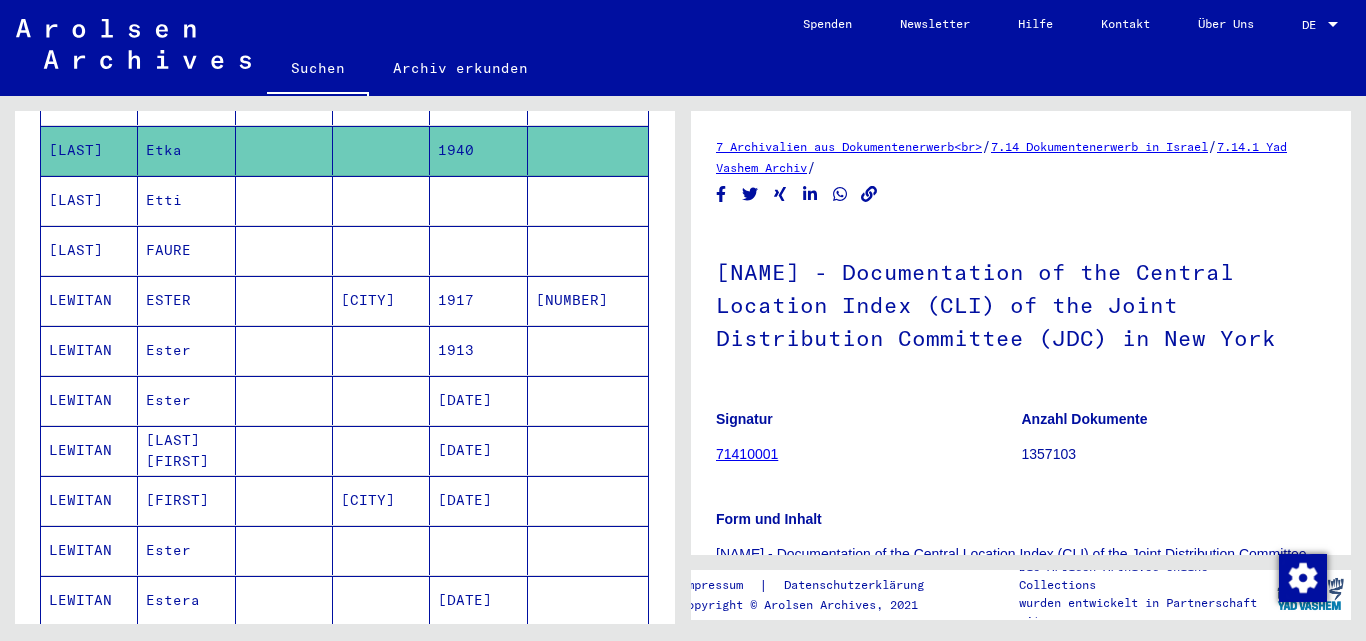 click on "Ester" at bounding box center [186, 450] 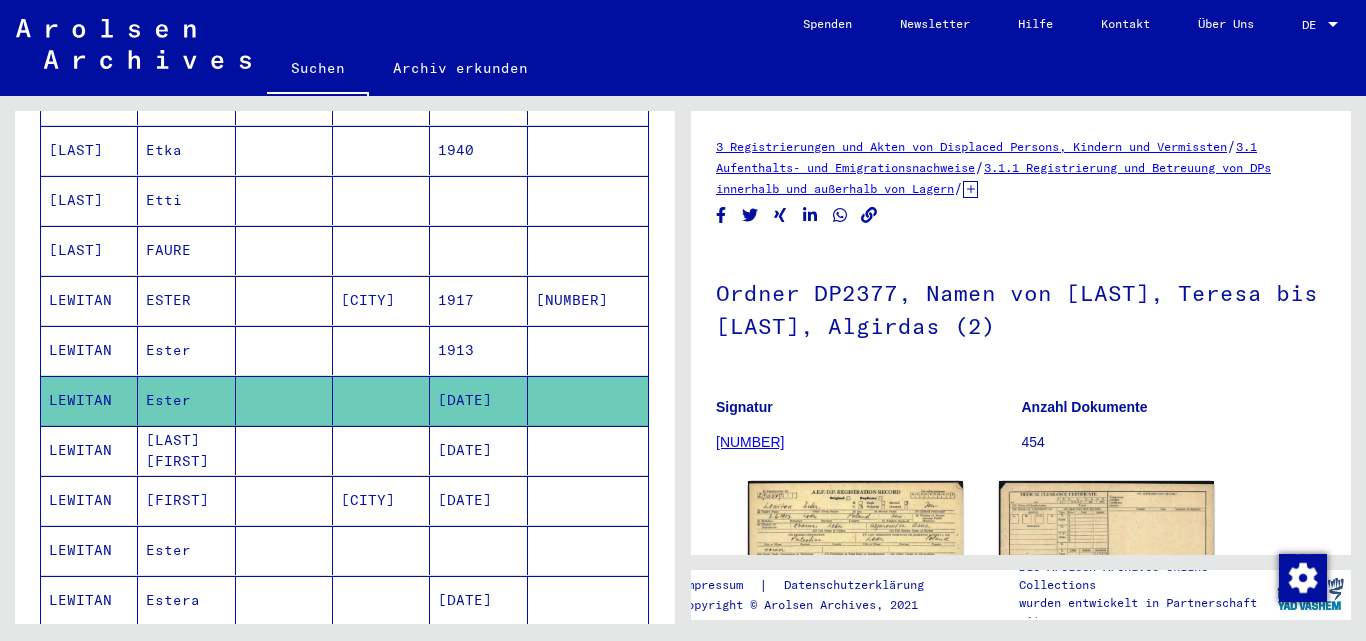 scroll, scrollTop: 0, scrollLeft: 0, axis: both 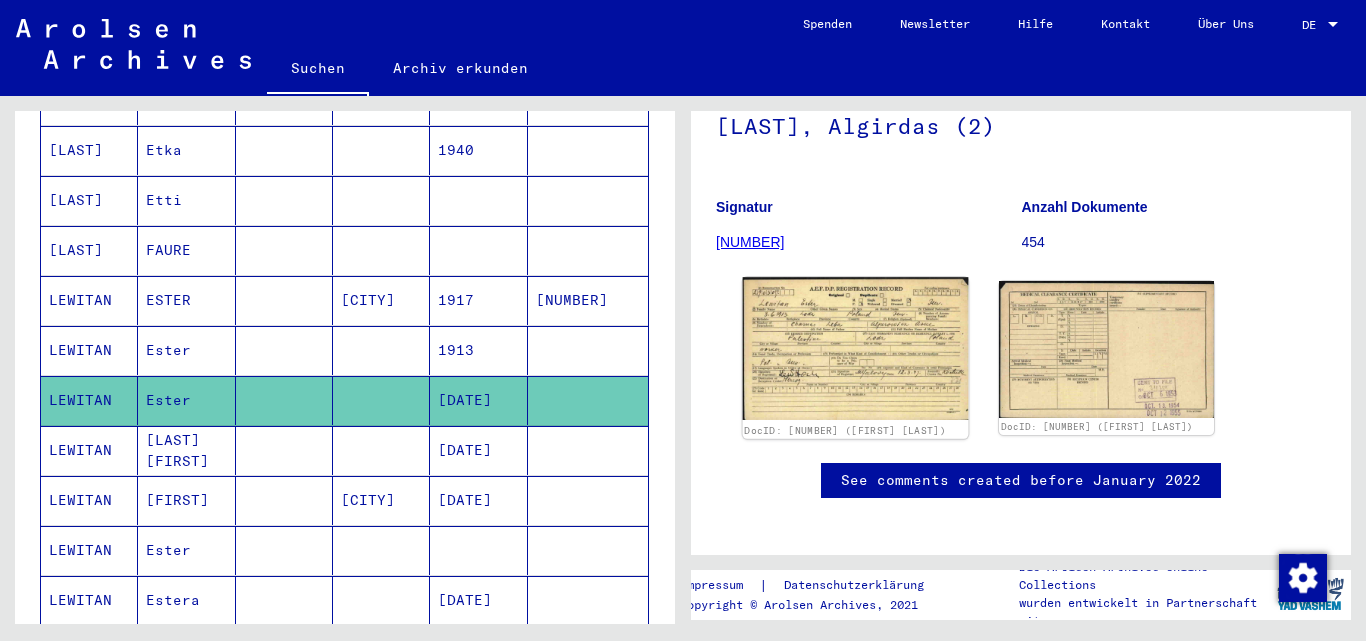 click 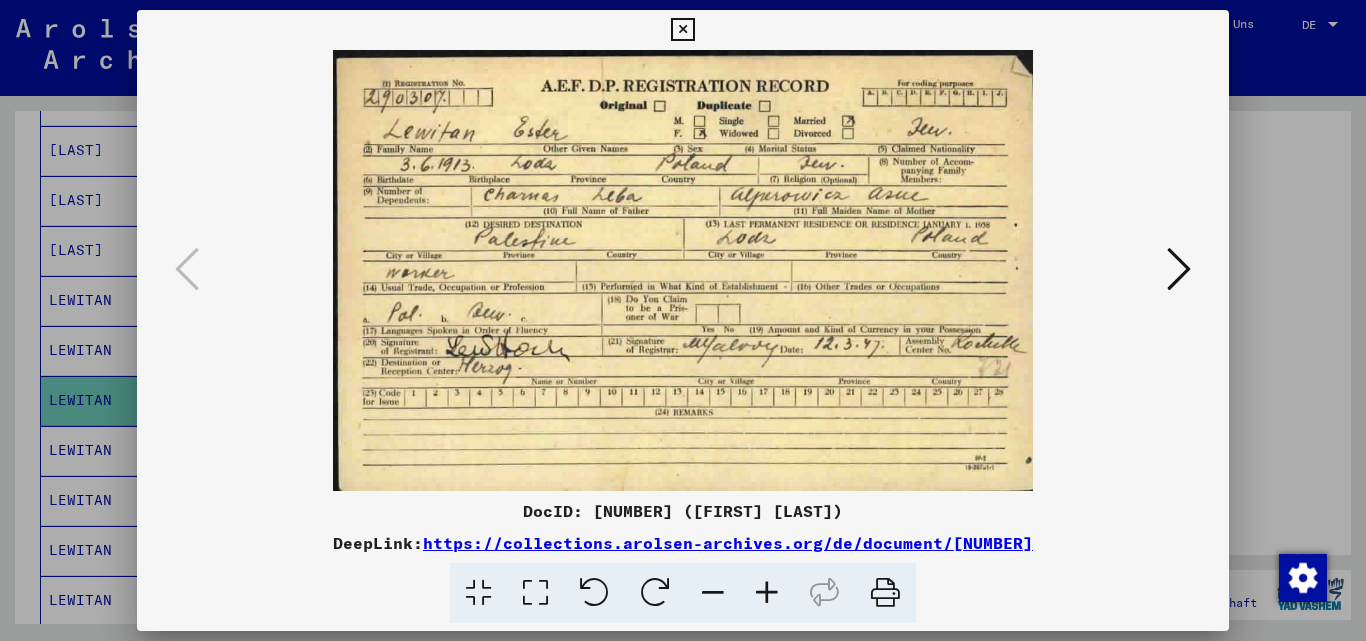 click at bounding box center [767, 593] 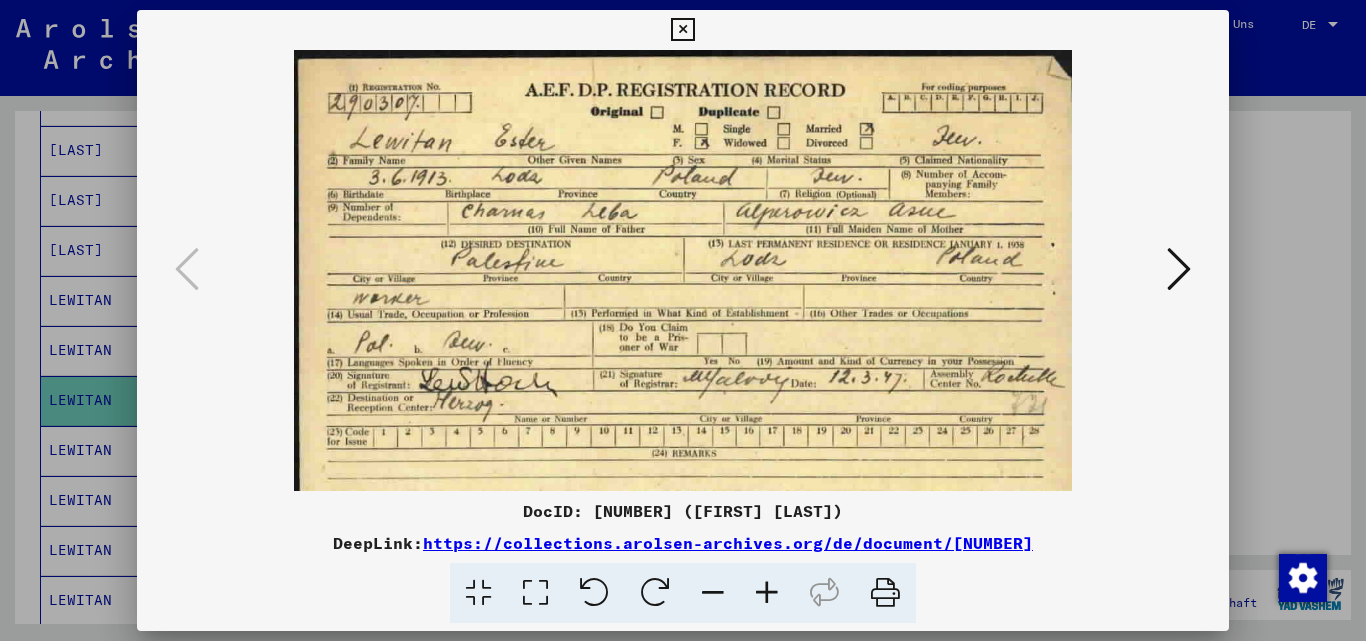 click at bounding box center (767, 593) 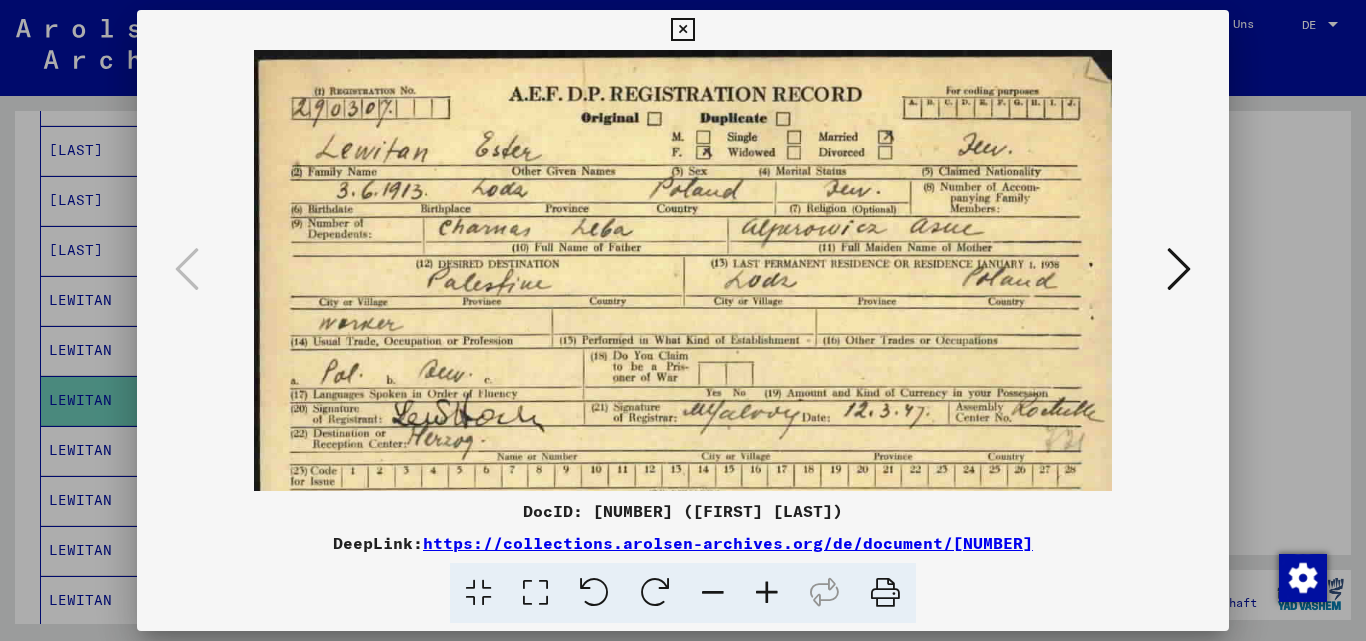 click at bounding box center [767, 593] 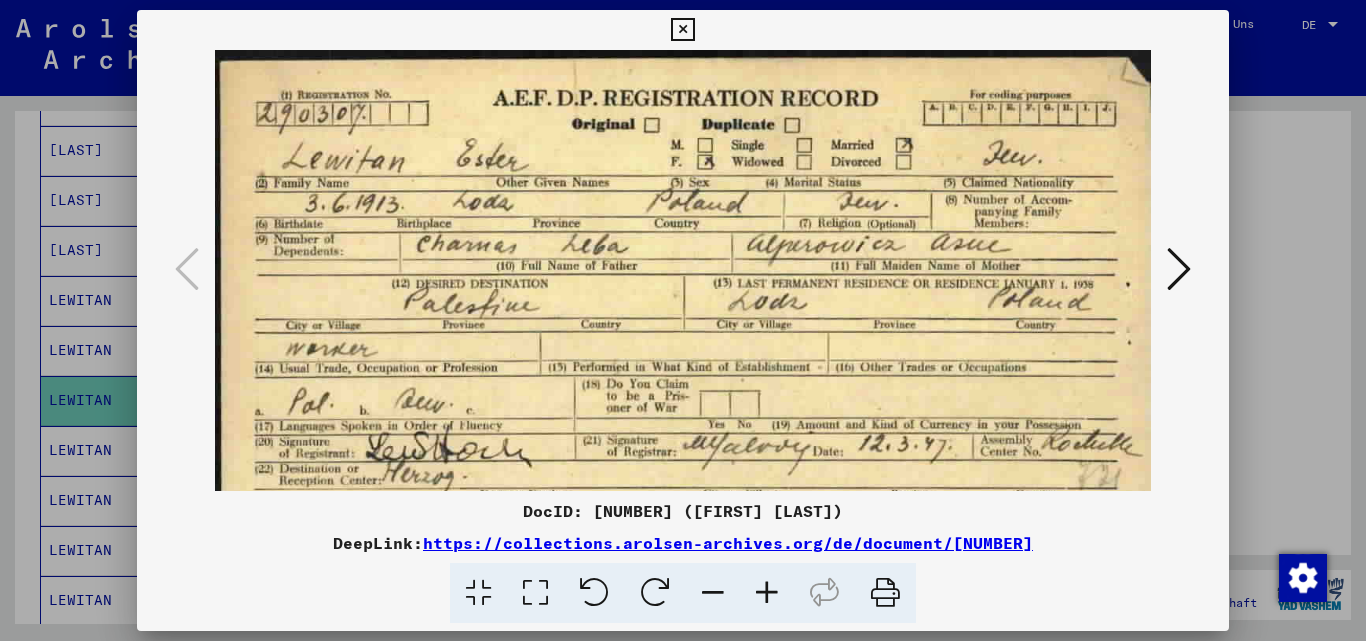 click at bounding box center (767, 593) 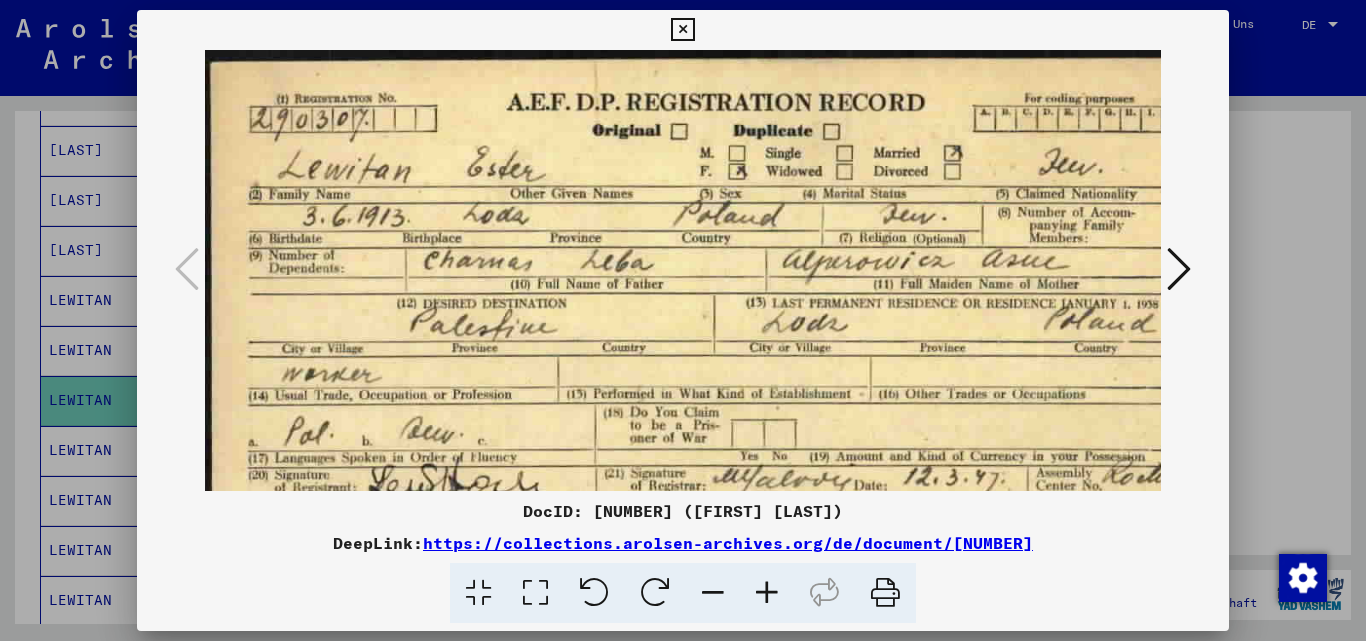 click at bounding box center (767, 593) 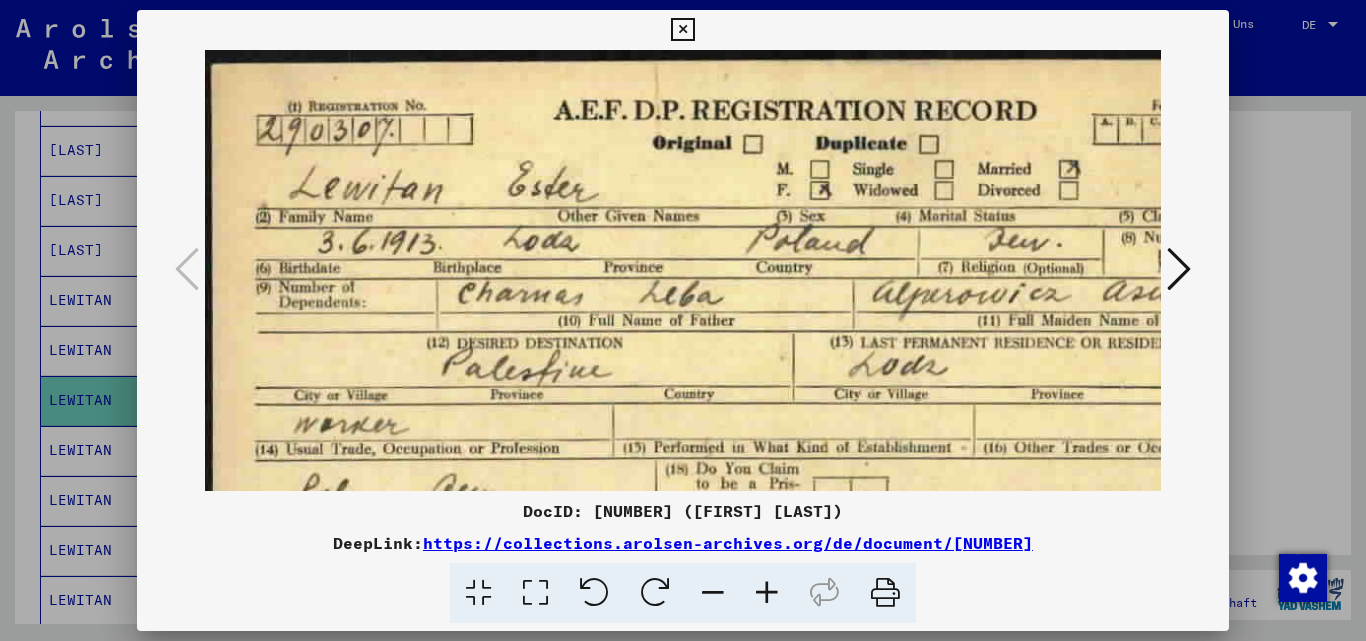 click at bounding box center [767, 593] 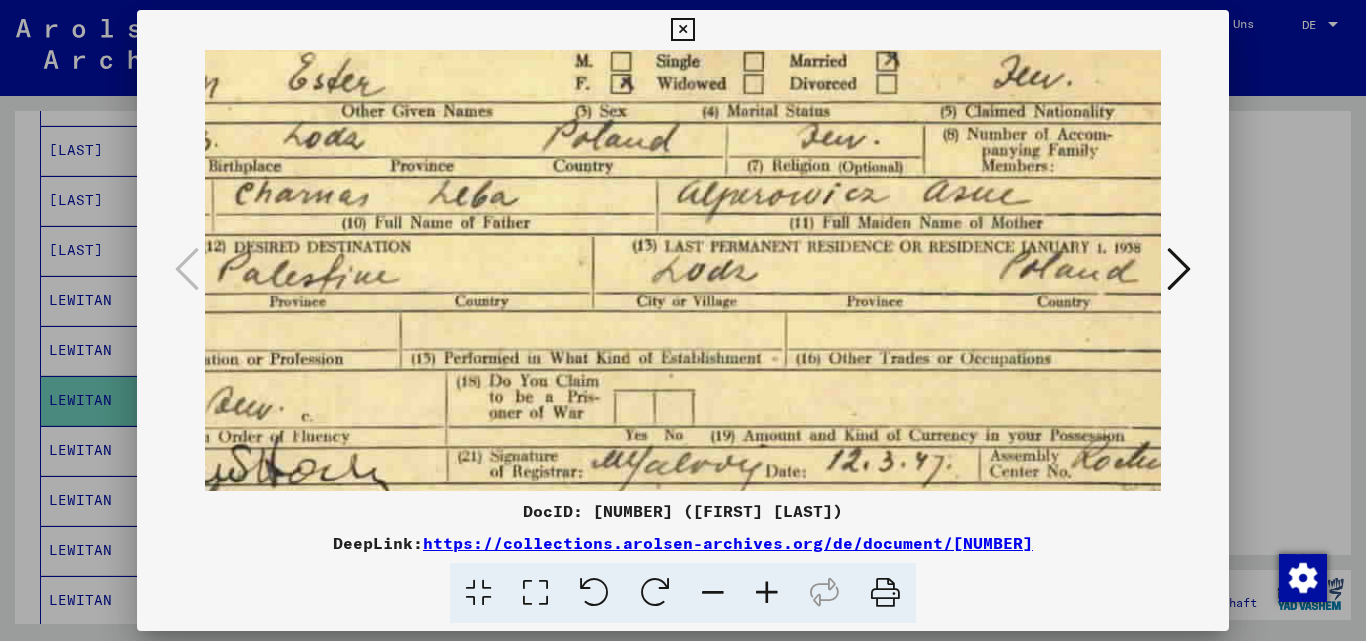 scroll, scrollTop: 117, scrollLeft: 297, axis: both 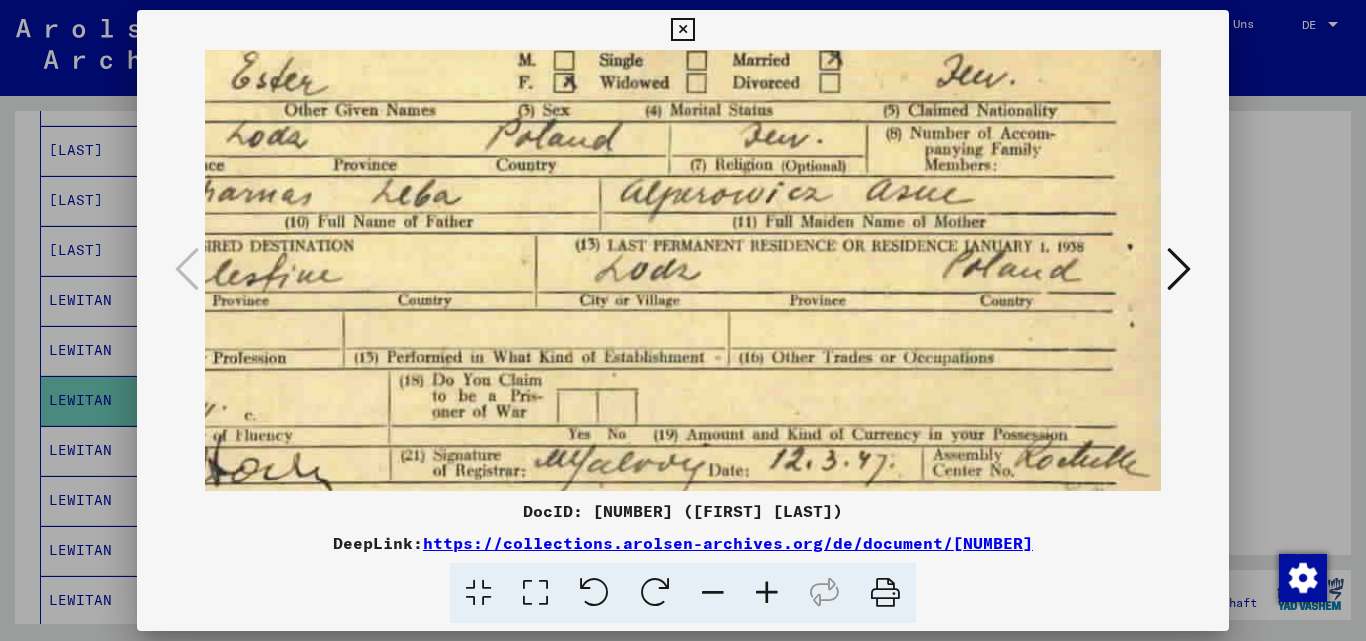 drag, startPoint x: 960, startPoint y: 323, endPoint x: 654, endPoint y: 206, distance: 327.60495 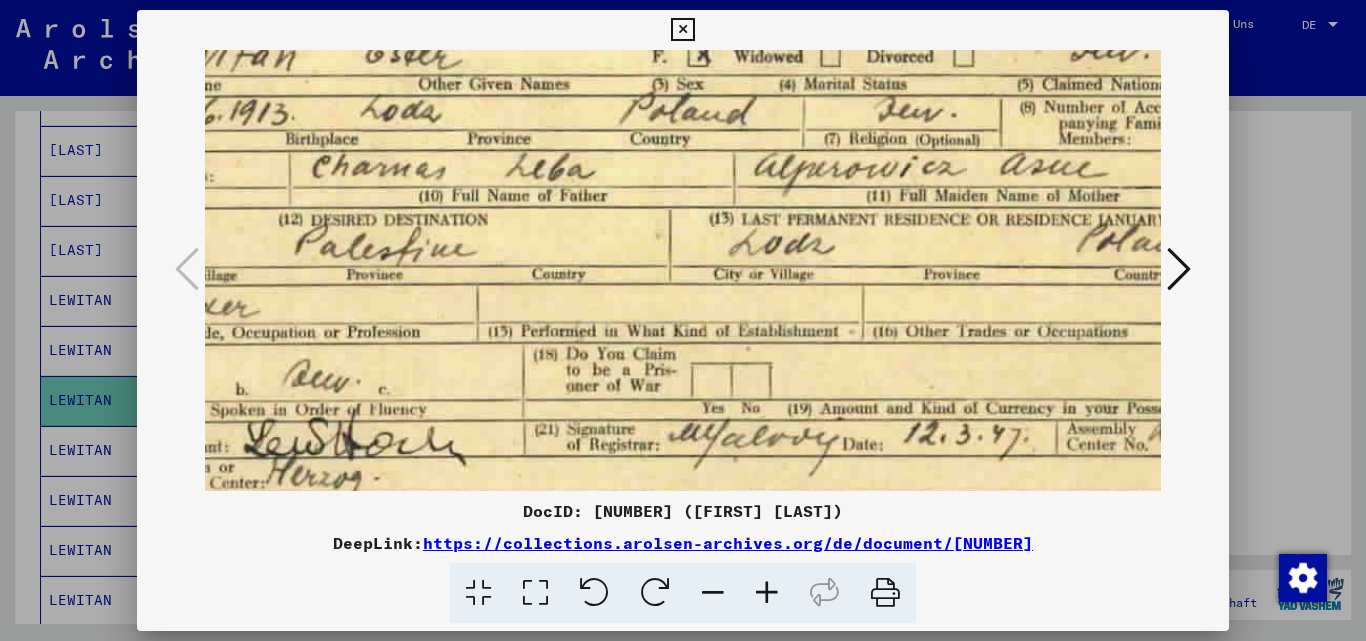 drag, startPoint x: 649, startPoint y: 199, endPoint x: 776, endPoint y: 171, distance: 130.04999 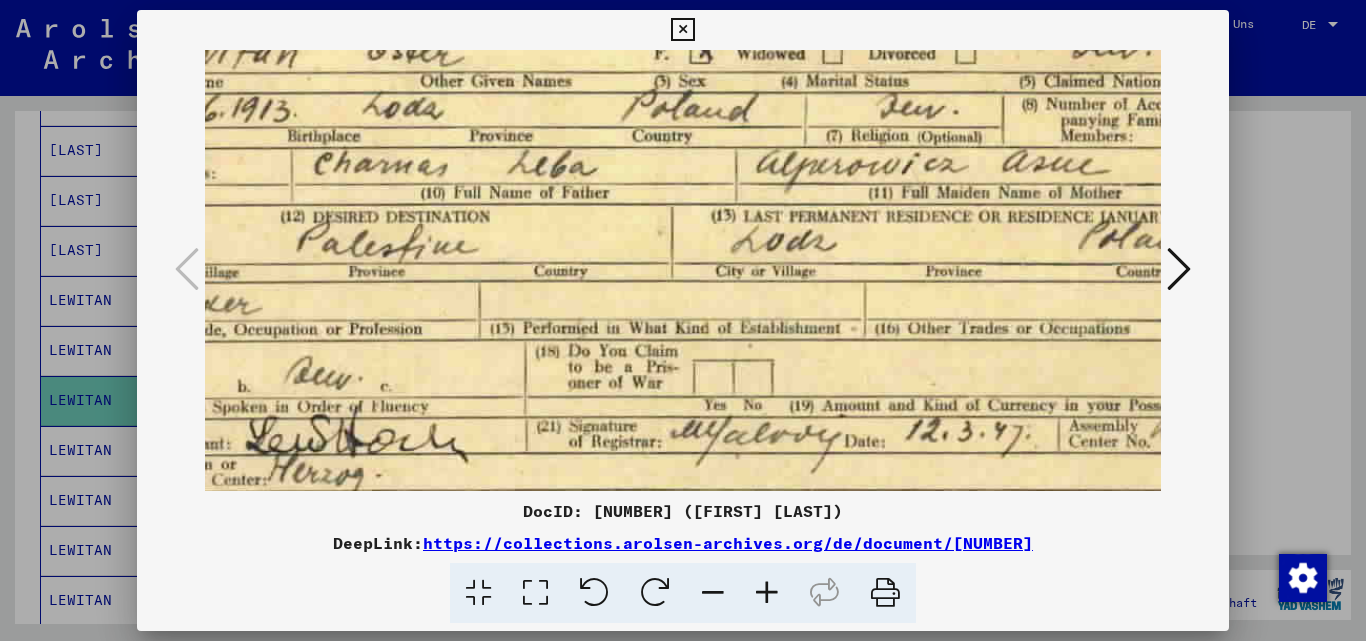 click at bounding box center [683, 320] 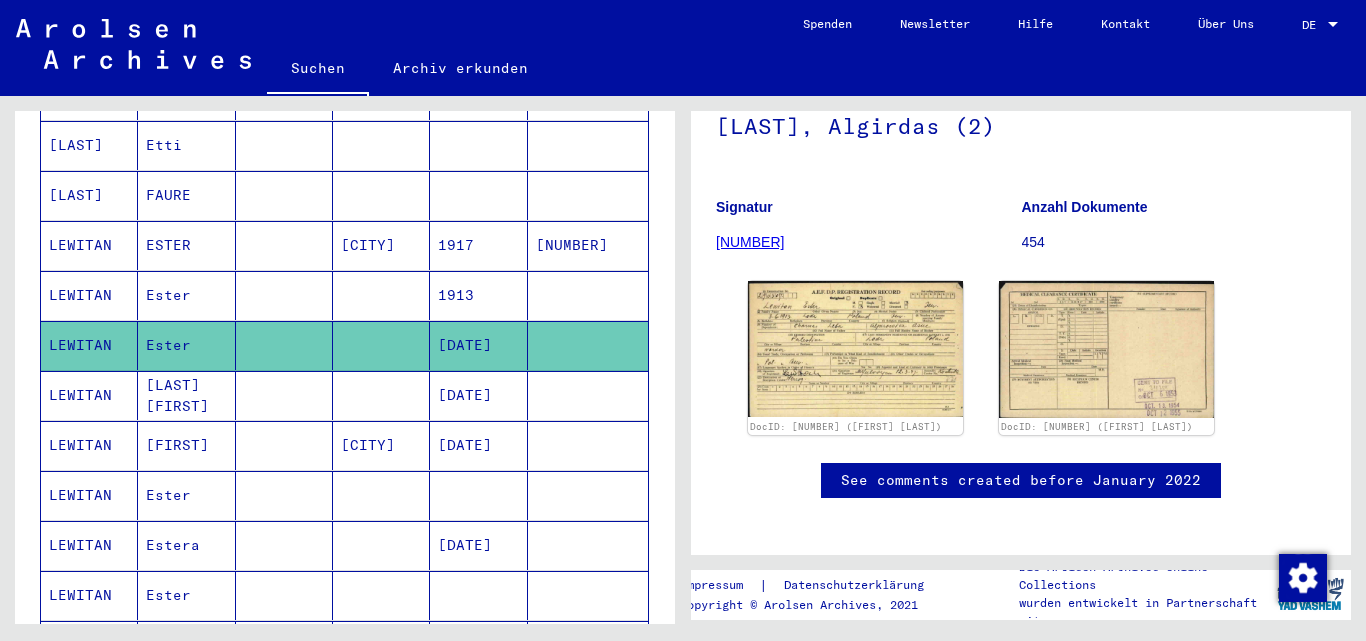 scroll, scrollTop: 500, scrollLeft: 0, axis: vertical 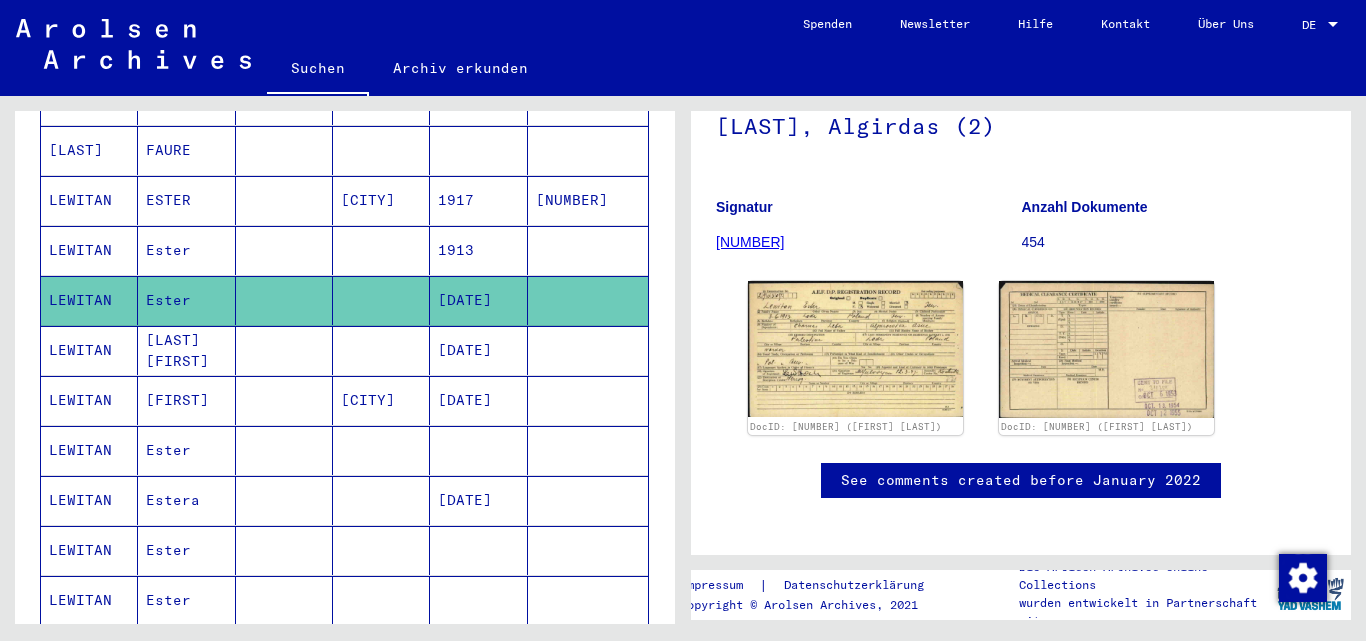 click at bounding box center [381, 500] 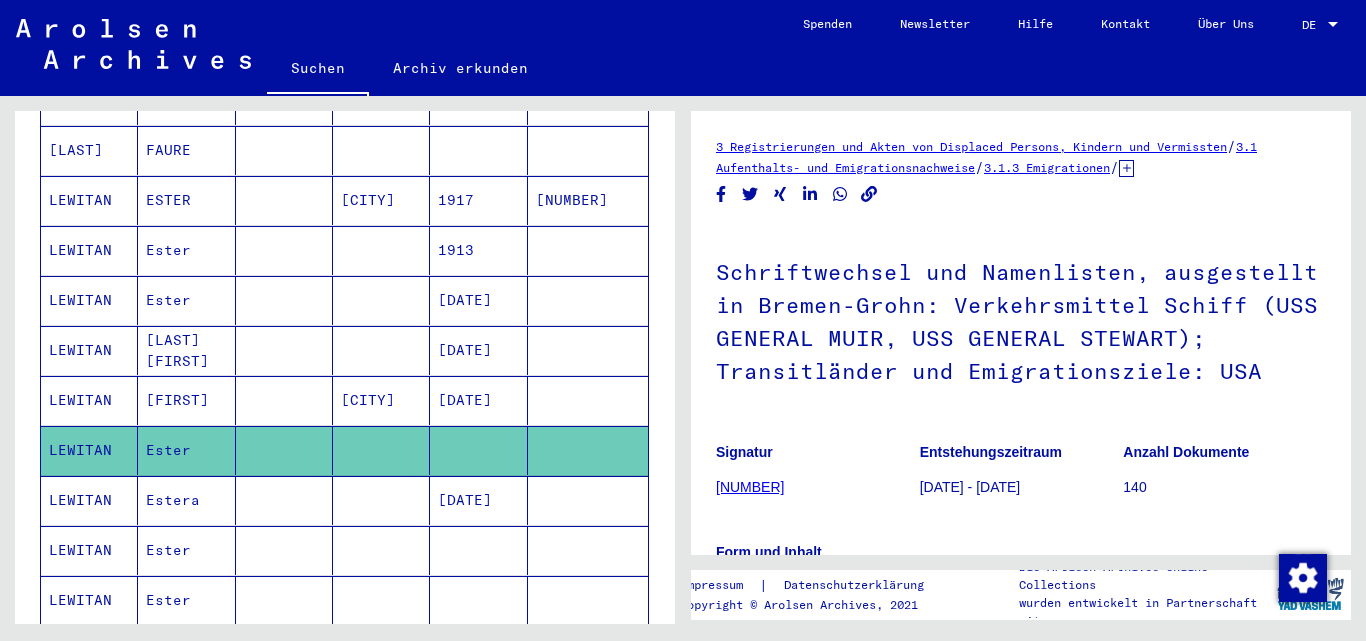 scroll, scrollTop: 0, scrollLeft: 0, axis: both 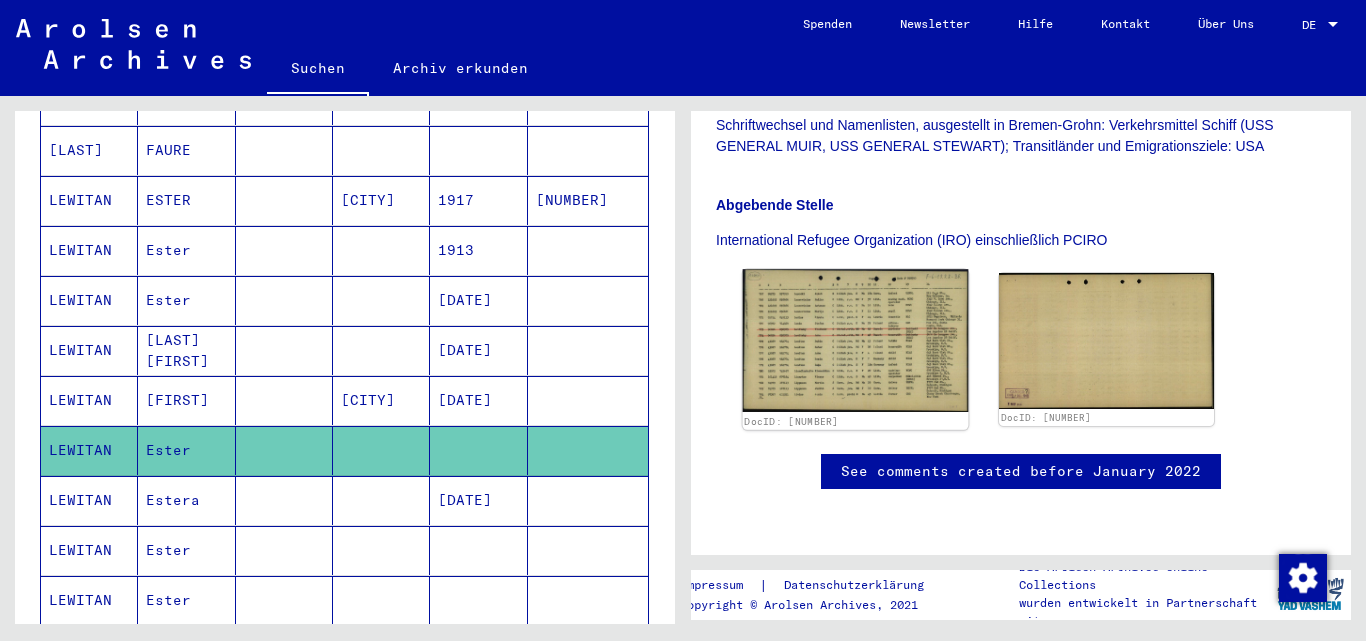 click 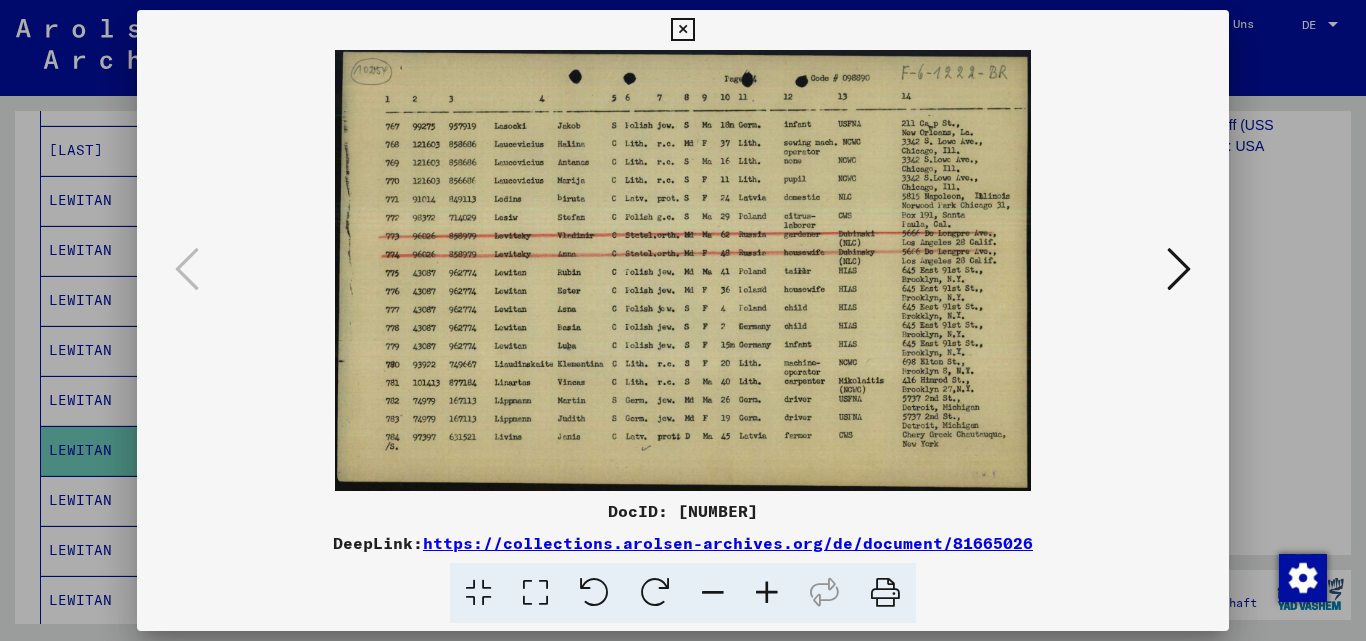 click at bounding box center (683, 320) 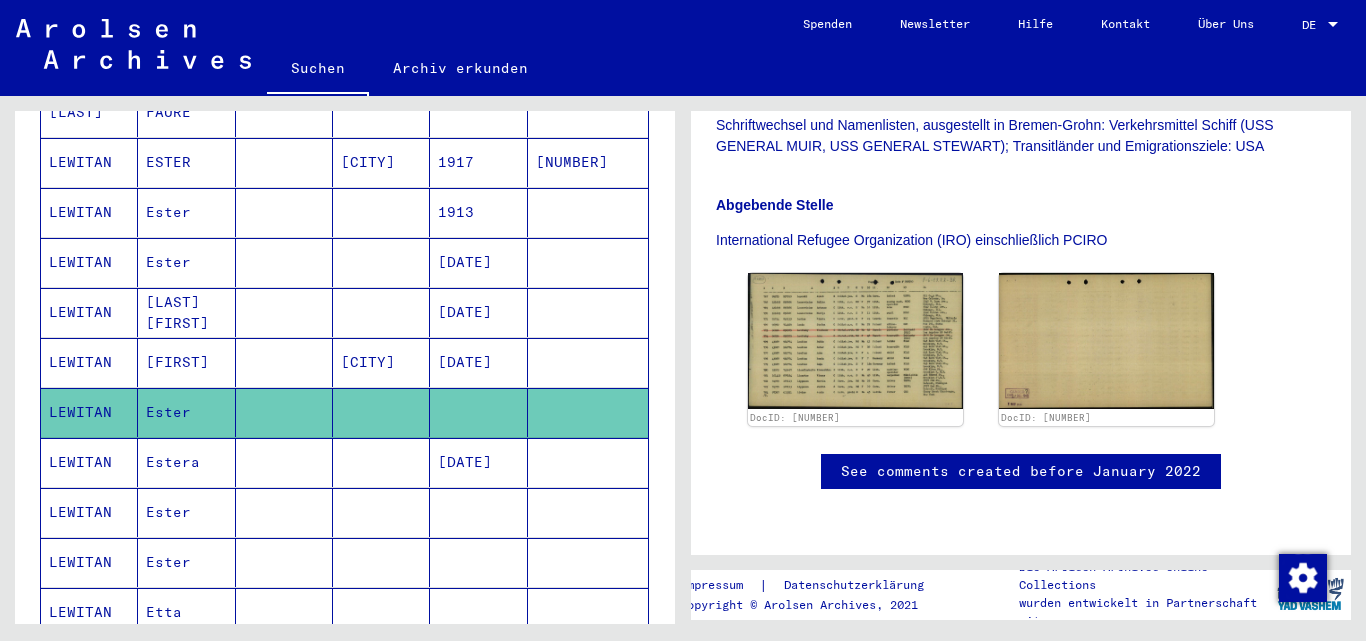 scroll, scrollTop: 600, scrollLeft: 0, axis: vertical 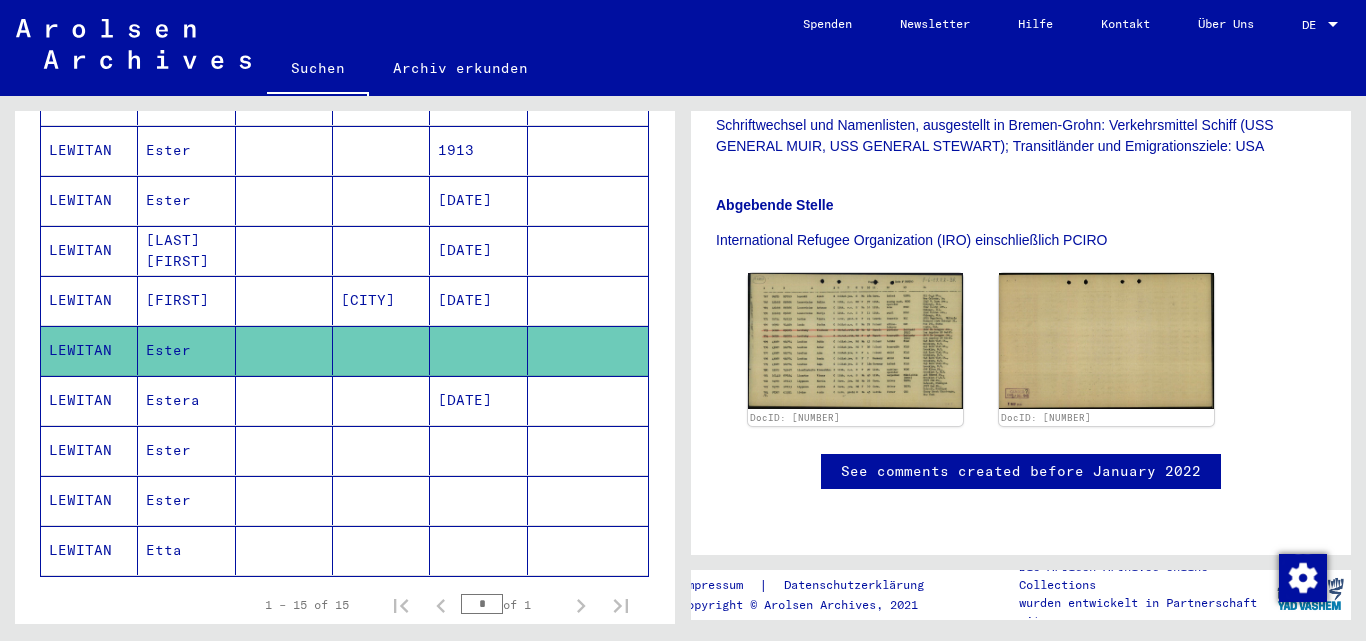 click on "LEWITAN" at bounding box center (89, 500) 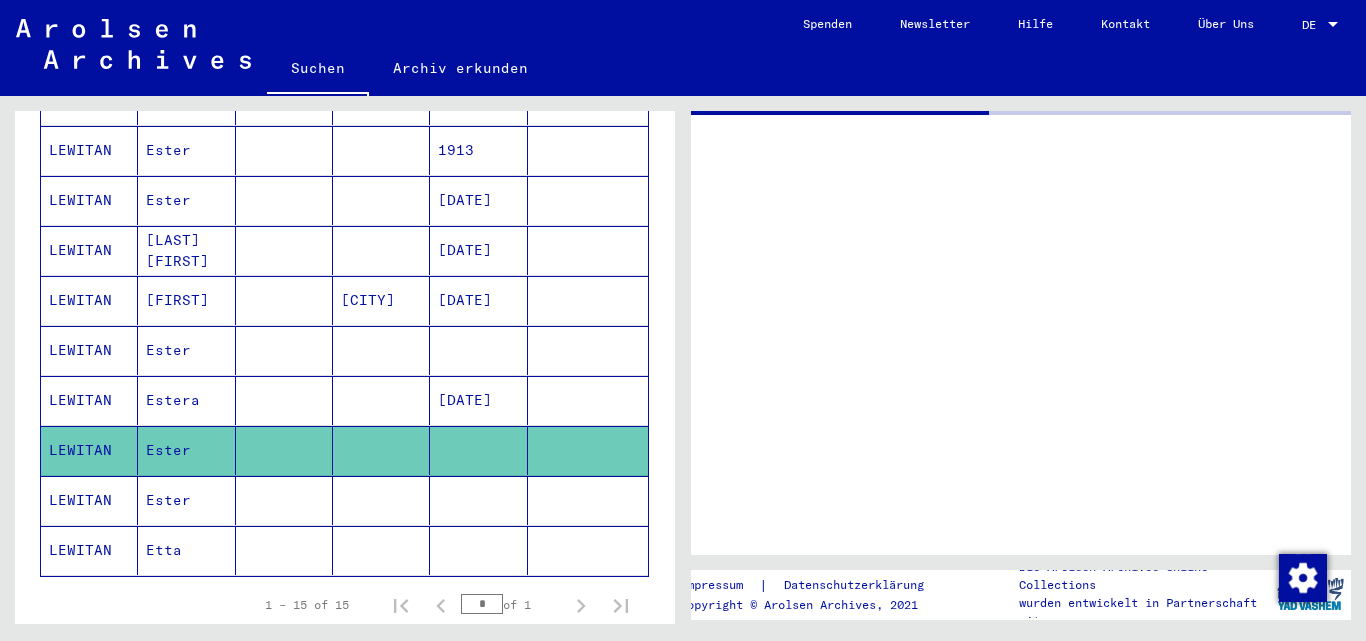 scroll, scrollTop: 0, scrollLeft: 0, axis: both 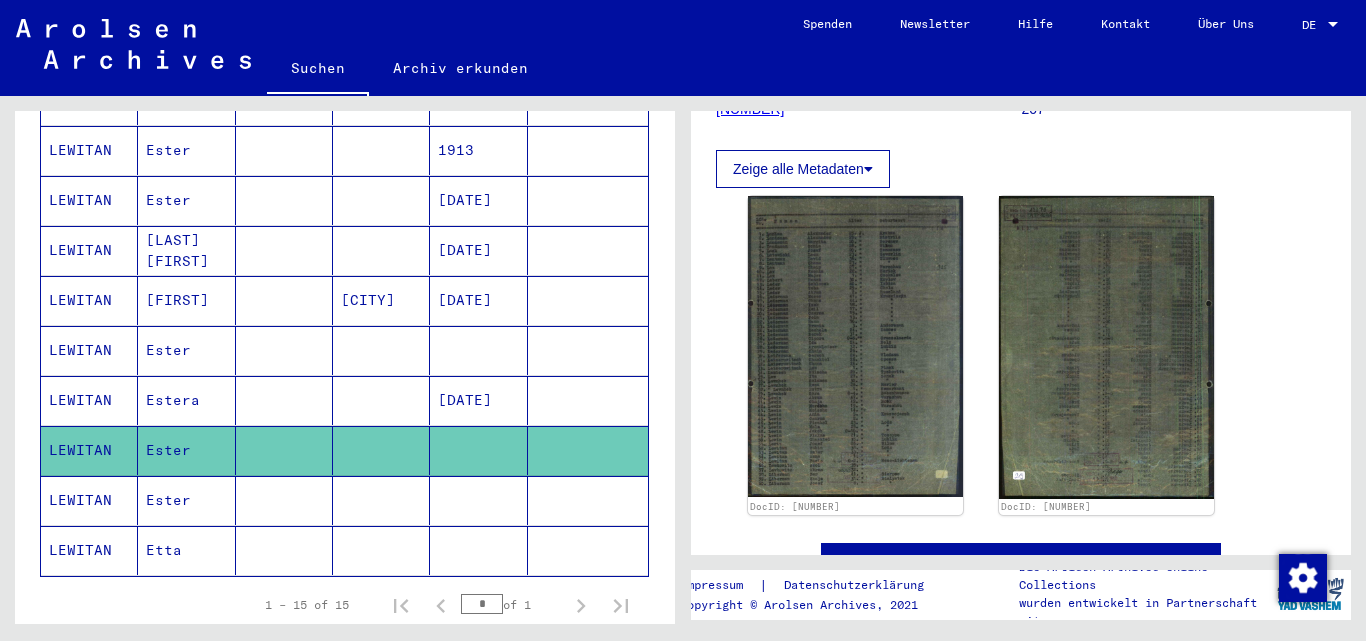 click on "Ester" at bounding box center (186, 550) 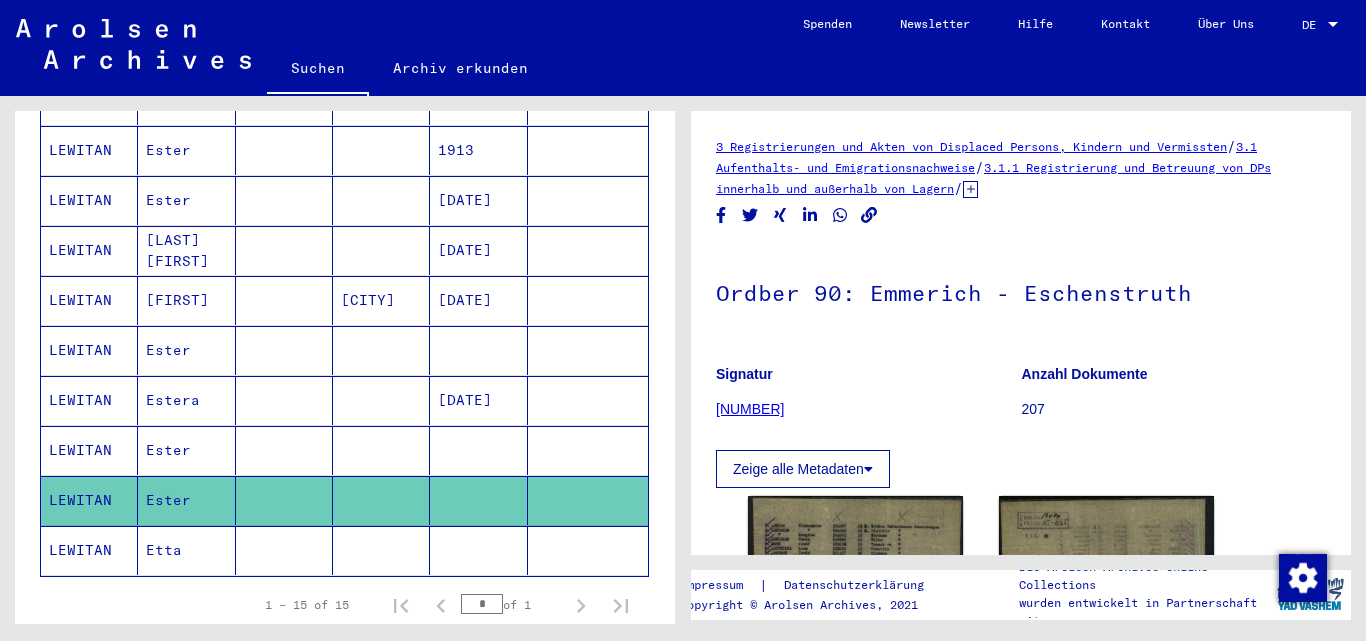 scroll, scrollTop: 0, scrollLeft: 0, axis: both 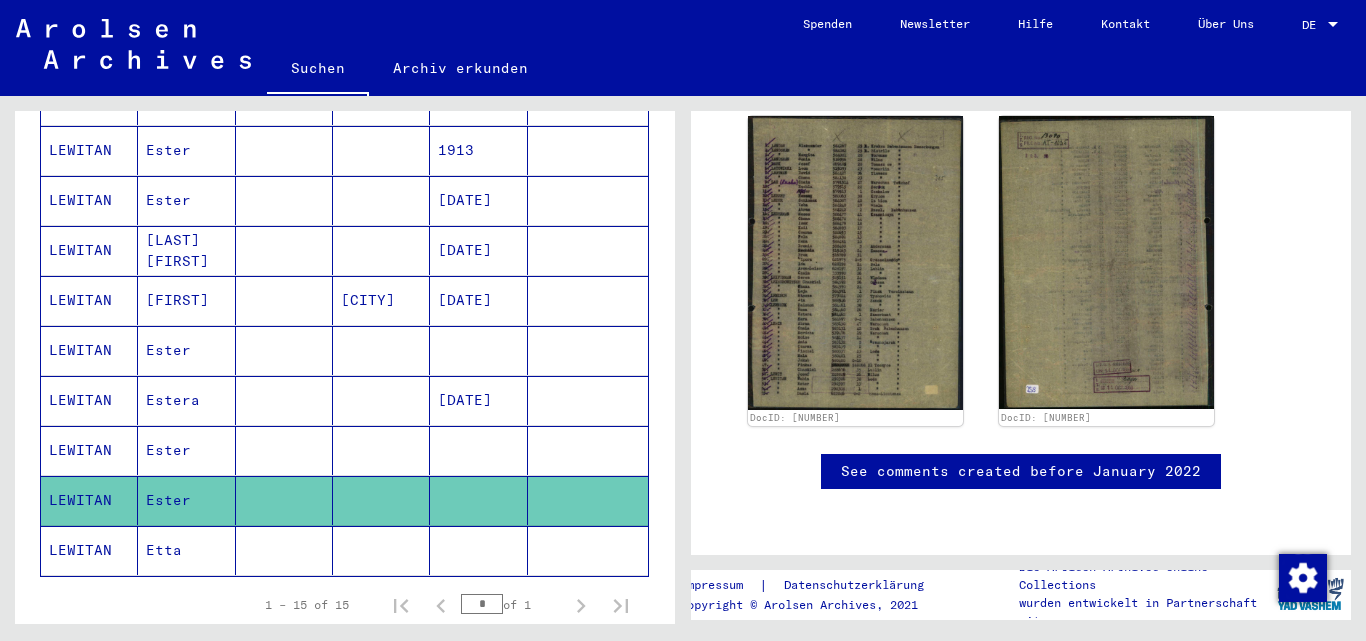 click on "LEWITAN" 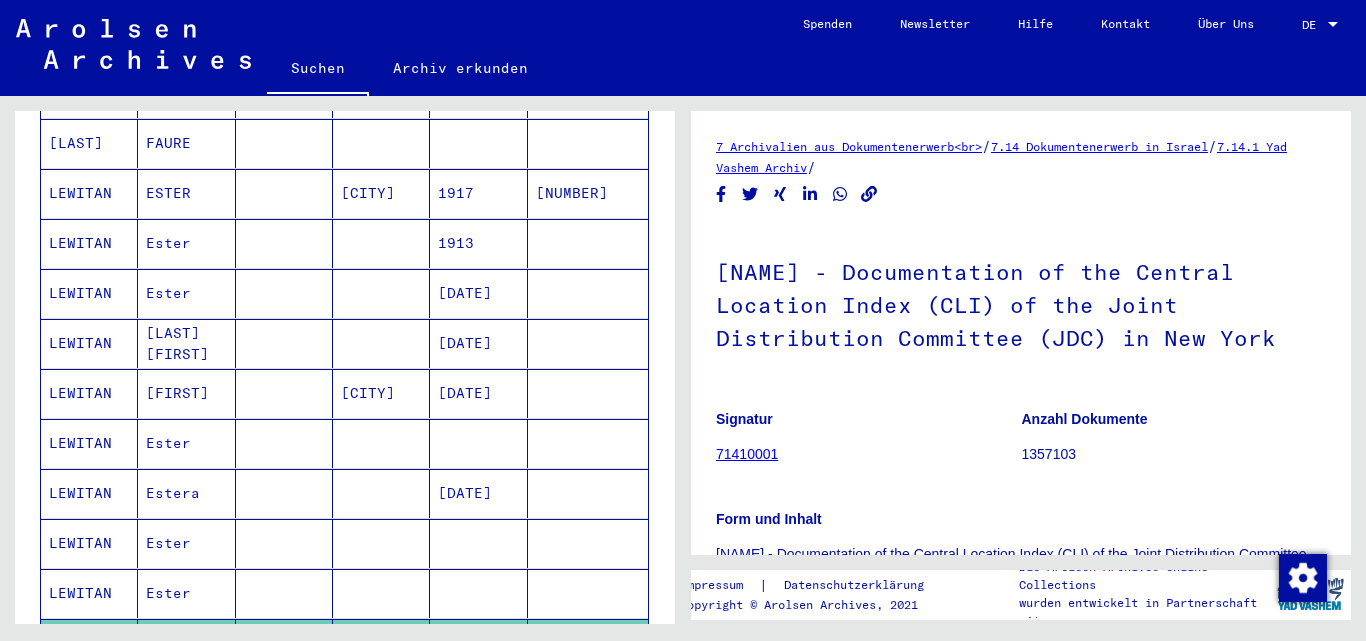 scroll, scrollTop: 411, scrollLeft: 0, axis: vertical 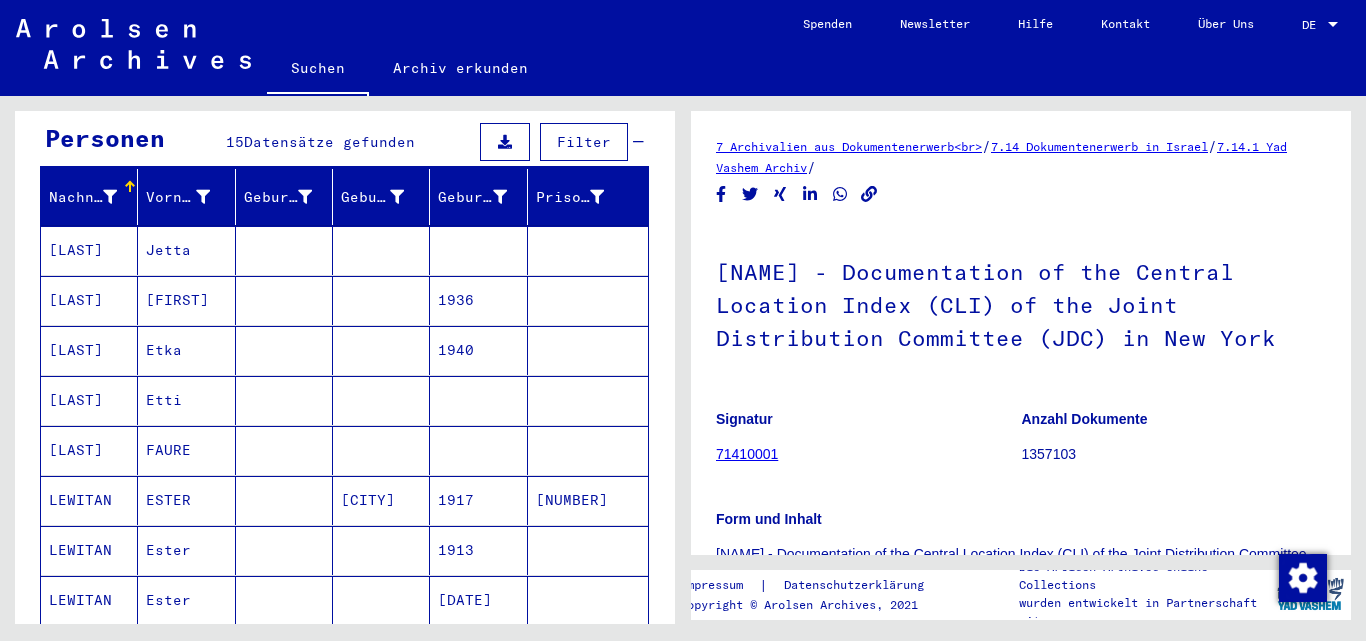 click on "Etti" at bounding box center (186, 450) 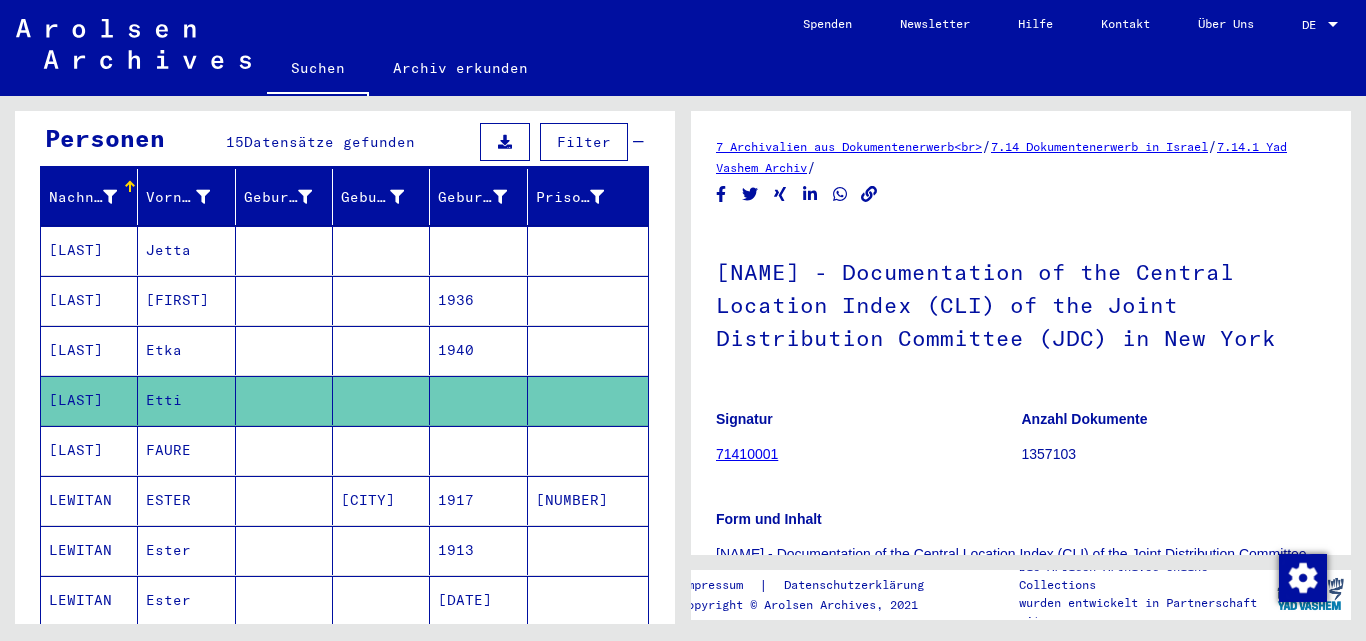 scroll 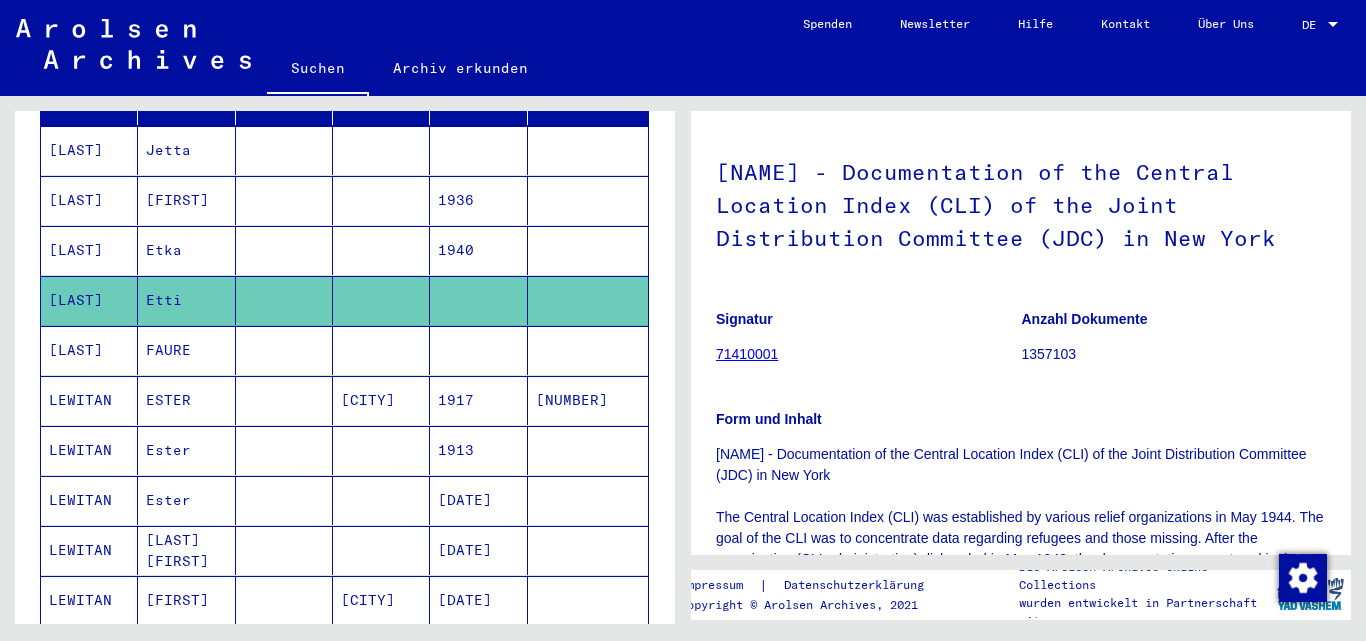 click on "ESTER" at bounding box center (186, 450) 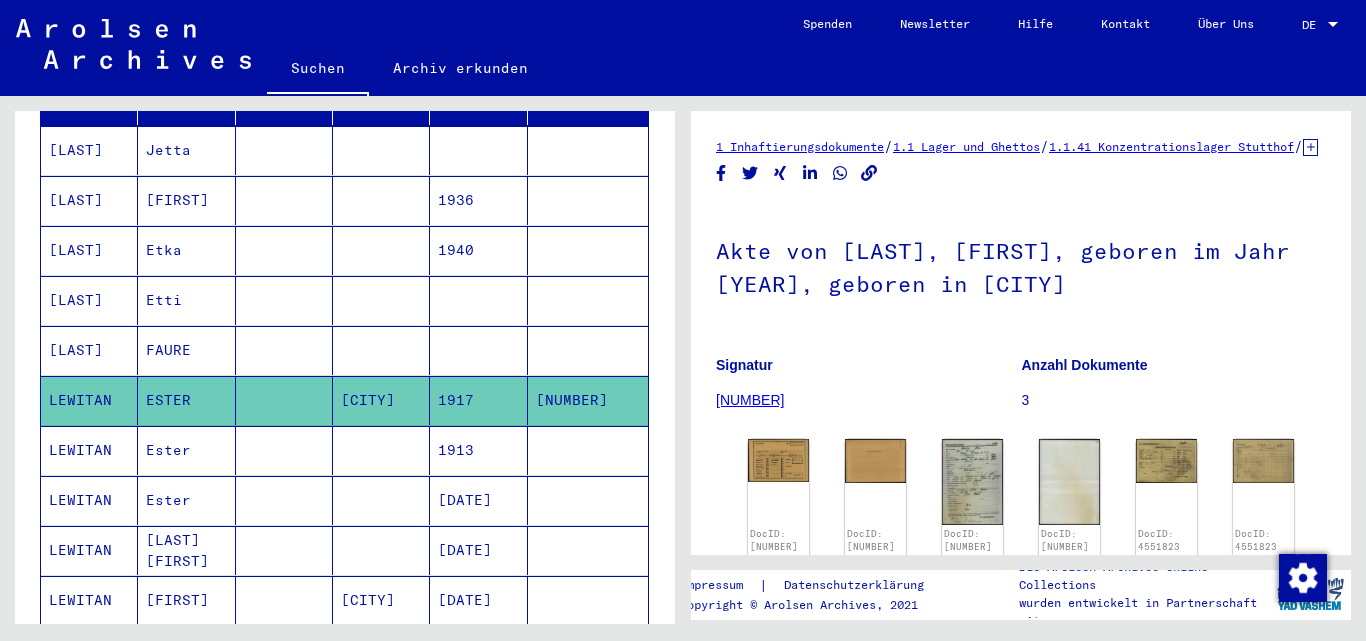 scroll, scrollTop: 0, scrollLeft: 0, axis: both 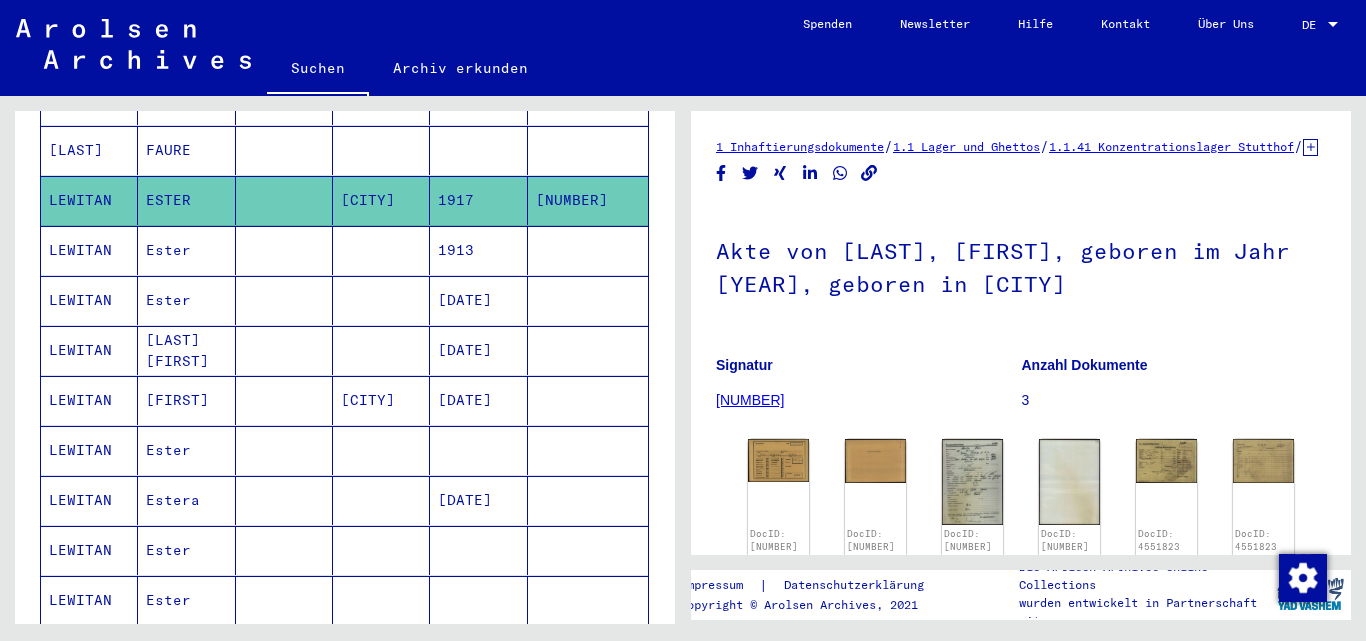 click at bounding box center (284, 500) 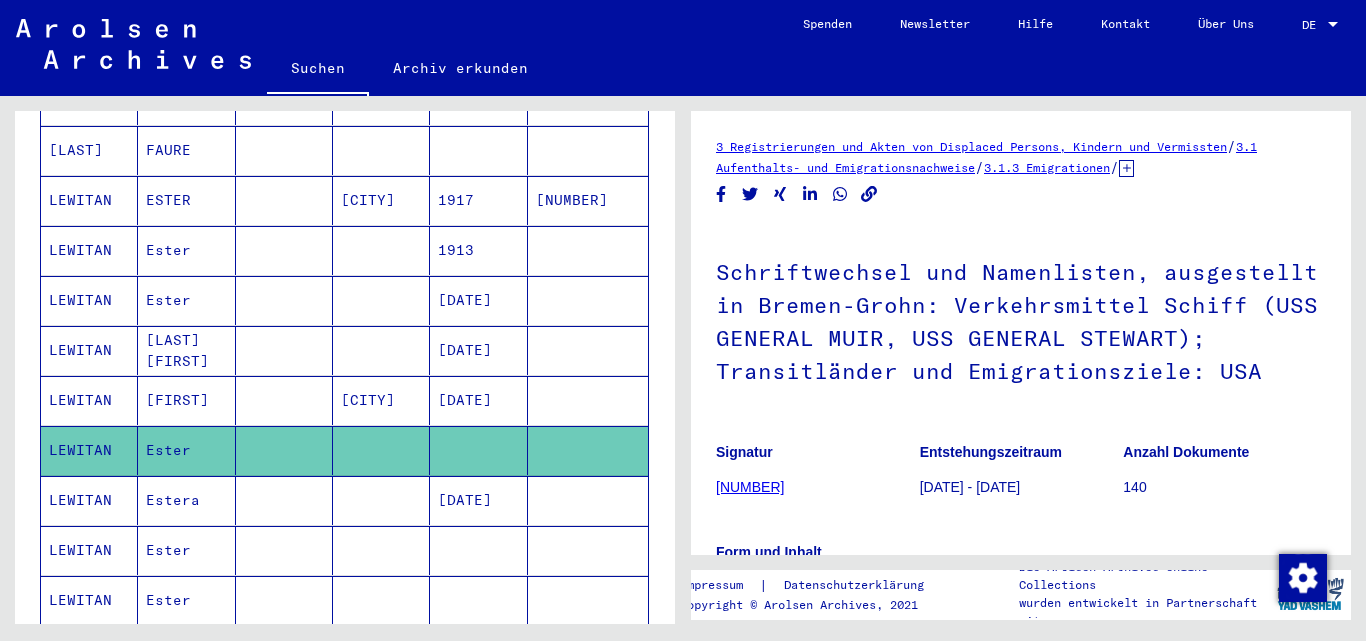 scroll, scrollTop: 0, scrollLeft: 0, axis: both 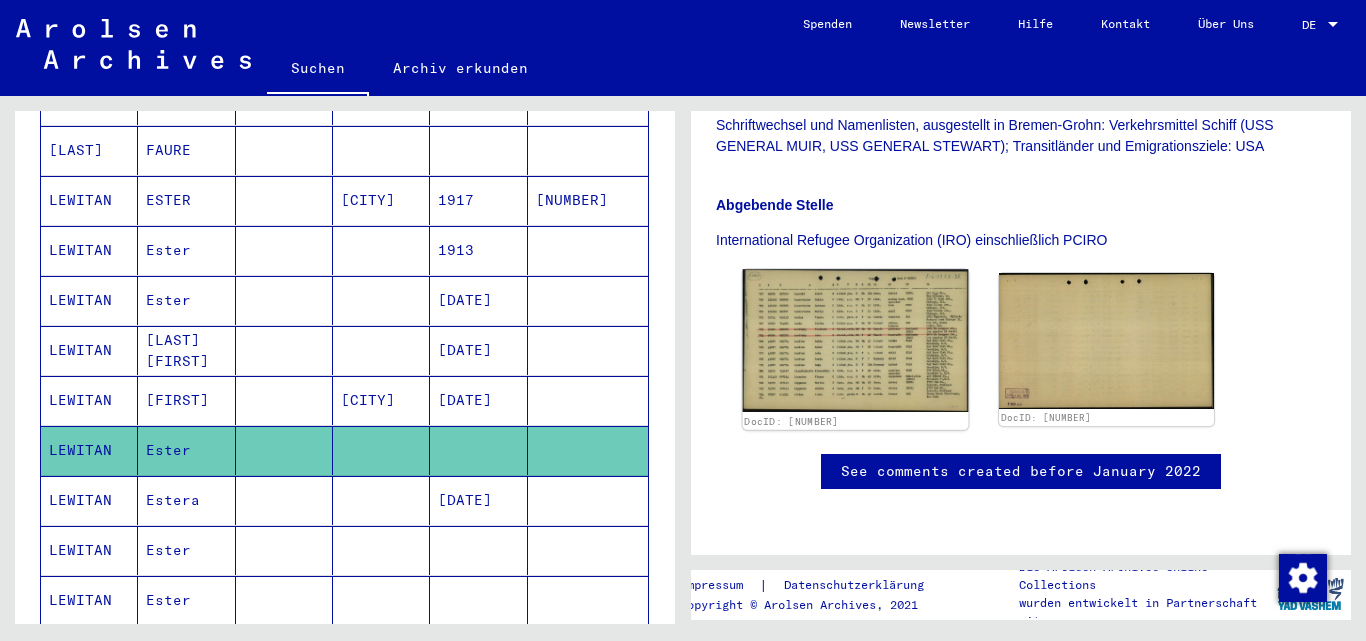 click 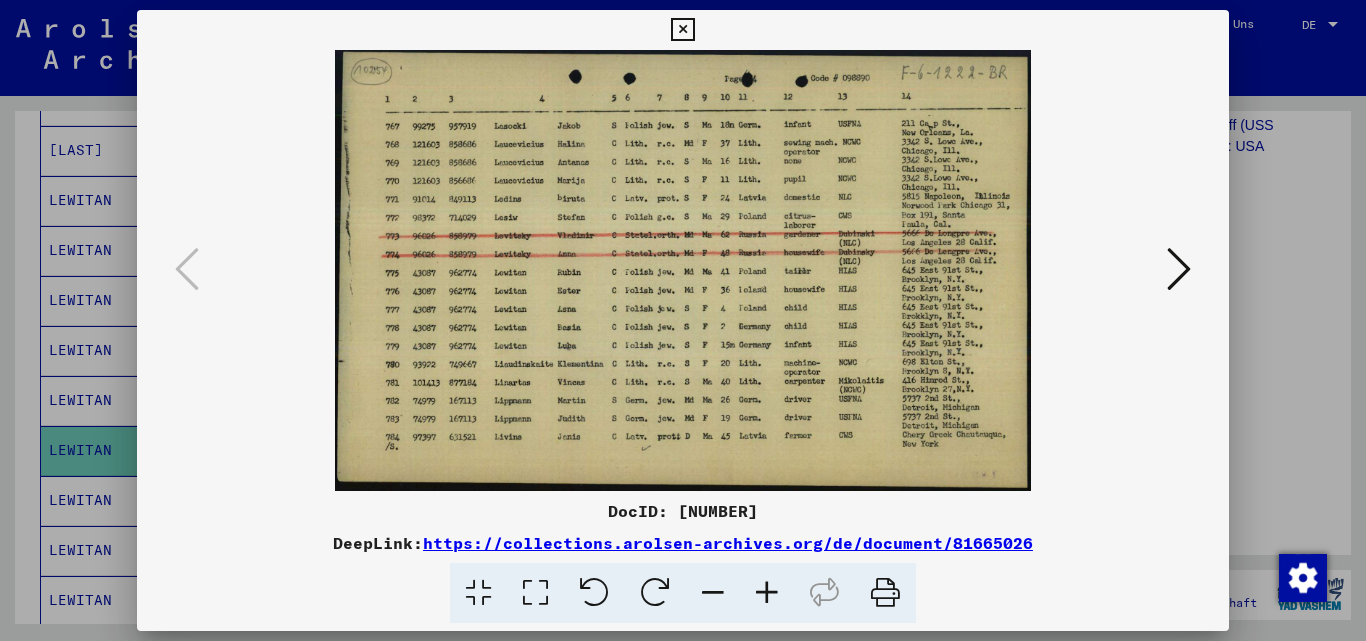 click at bounding box center (683, 320) 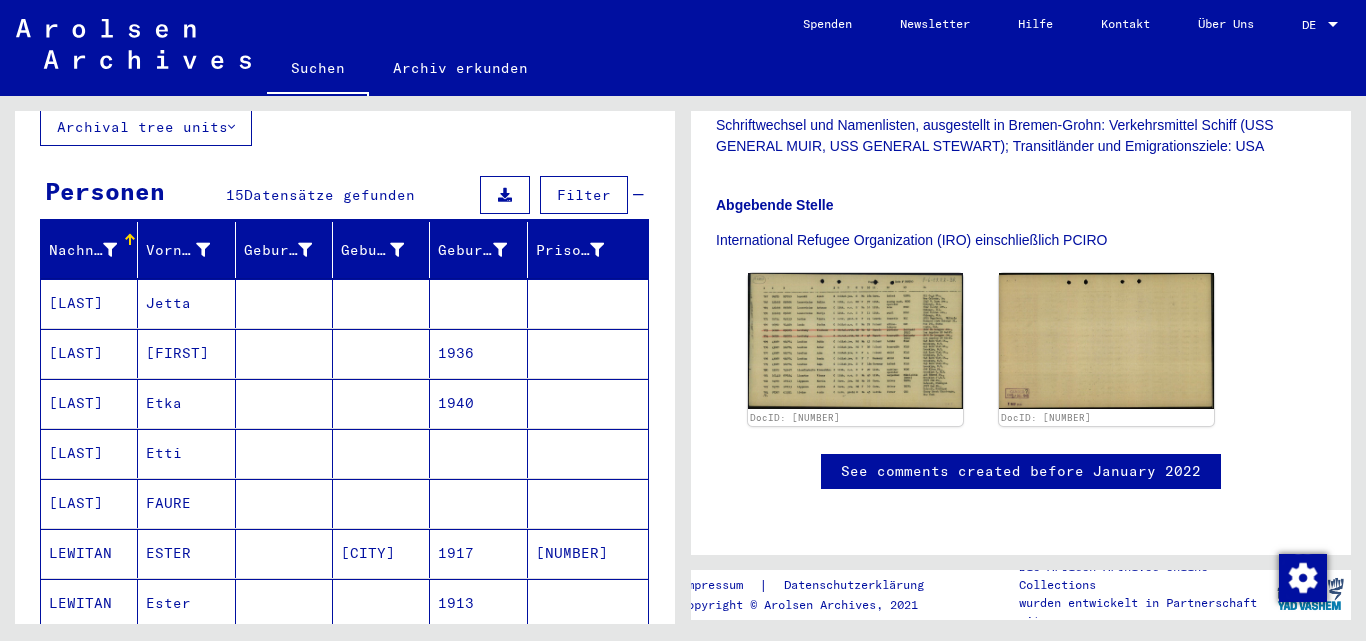 scroll, scrollTop: 0, scrollLeft: 0, axis: both 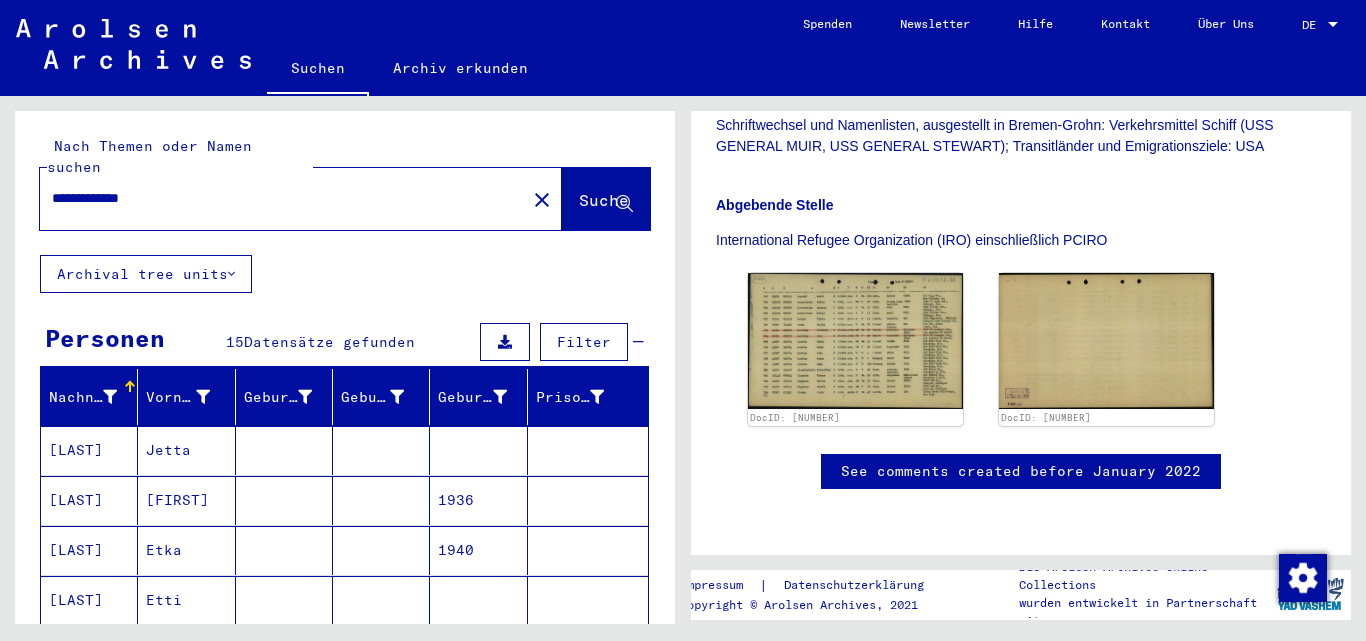 drag, startPoint x: 218, startPoint y: 179, endPoint x: 118, endPoint y: 170, distance: 100.40418 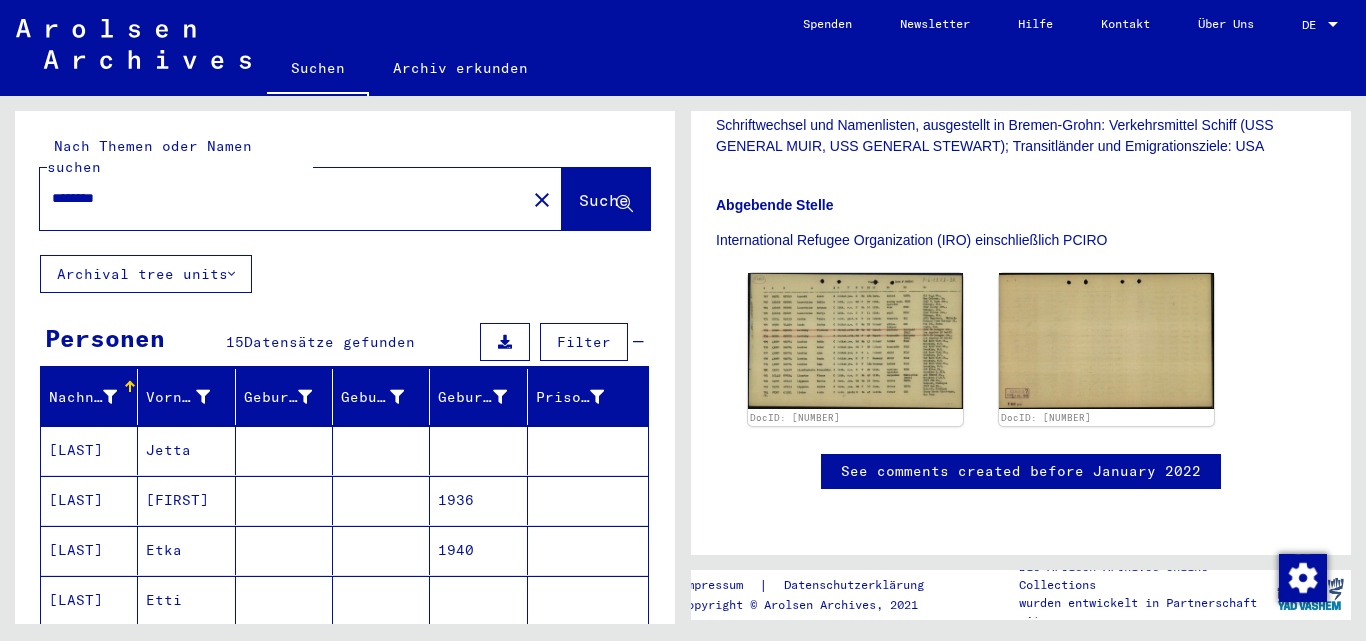 type on "*******" 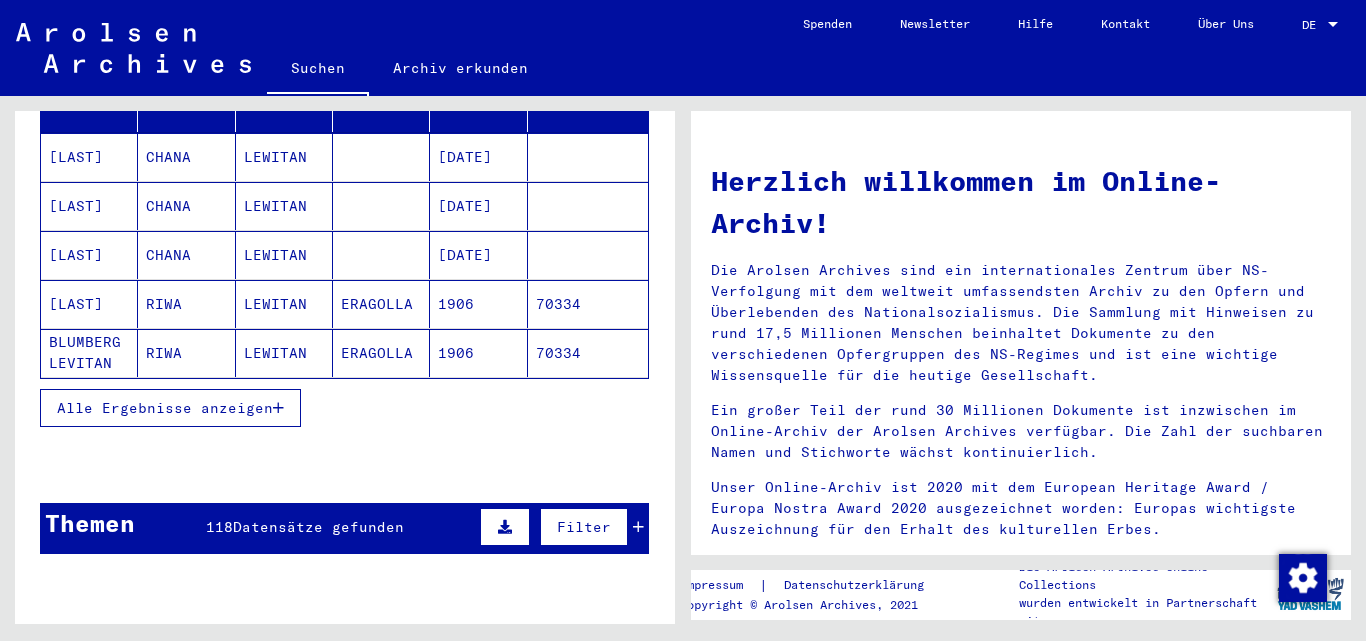 scroll, scrollTop: 300, scrollLeft: 0, axis: vertical 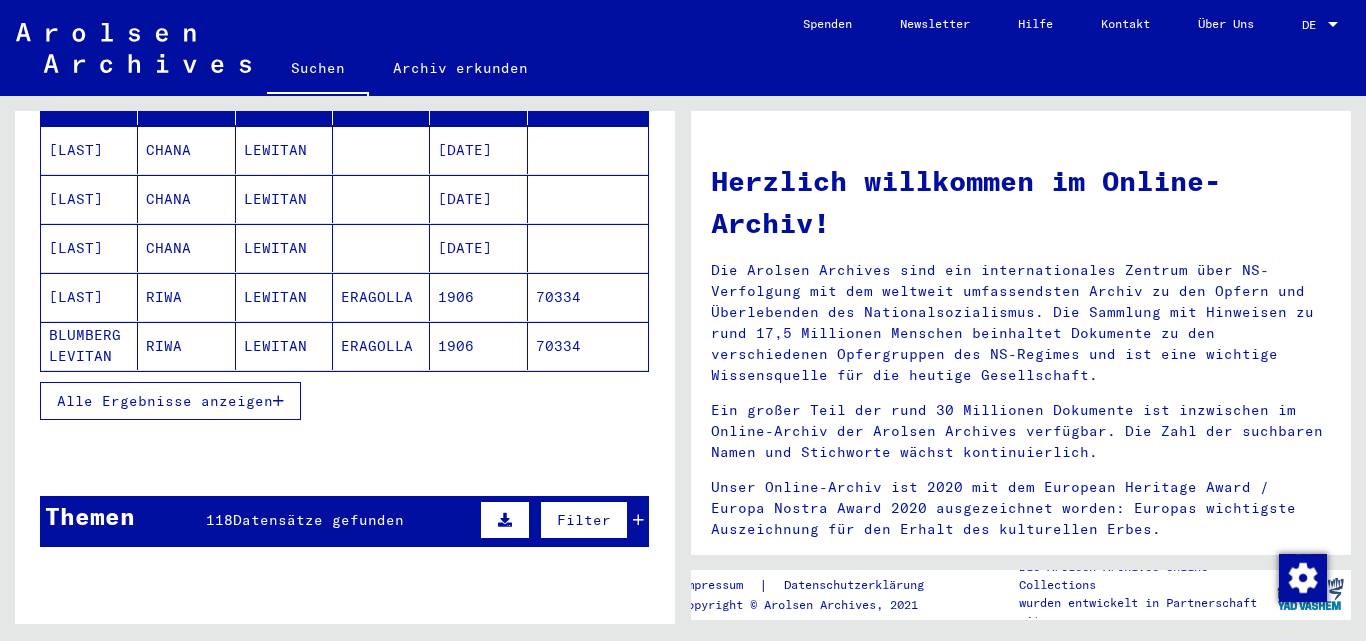 click on "Alle Ergebnisse anzeigen" at bounding box center [165, 401] 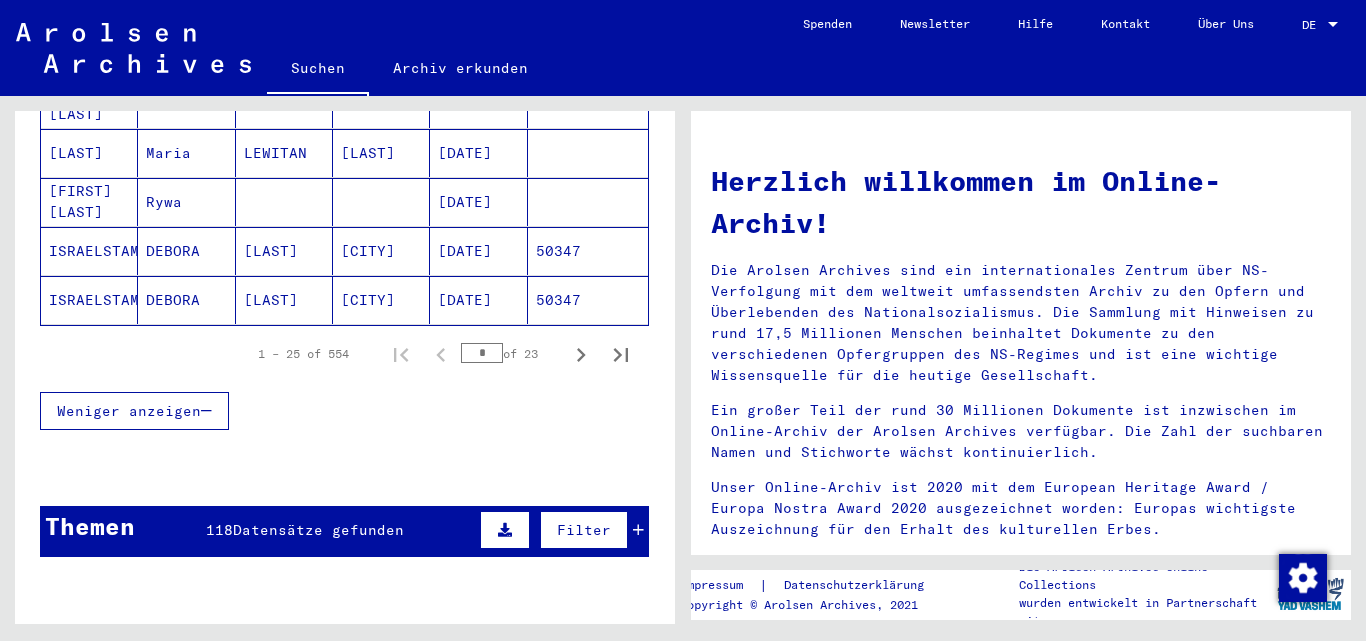 scroll, scrollTop: 1400, scrollLeft: 0, axis: vertical 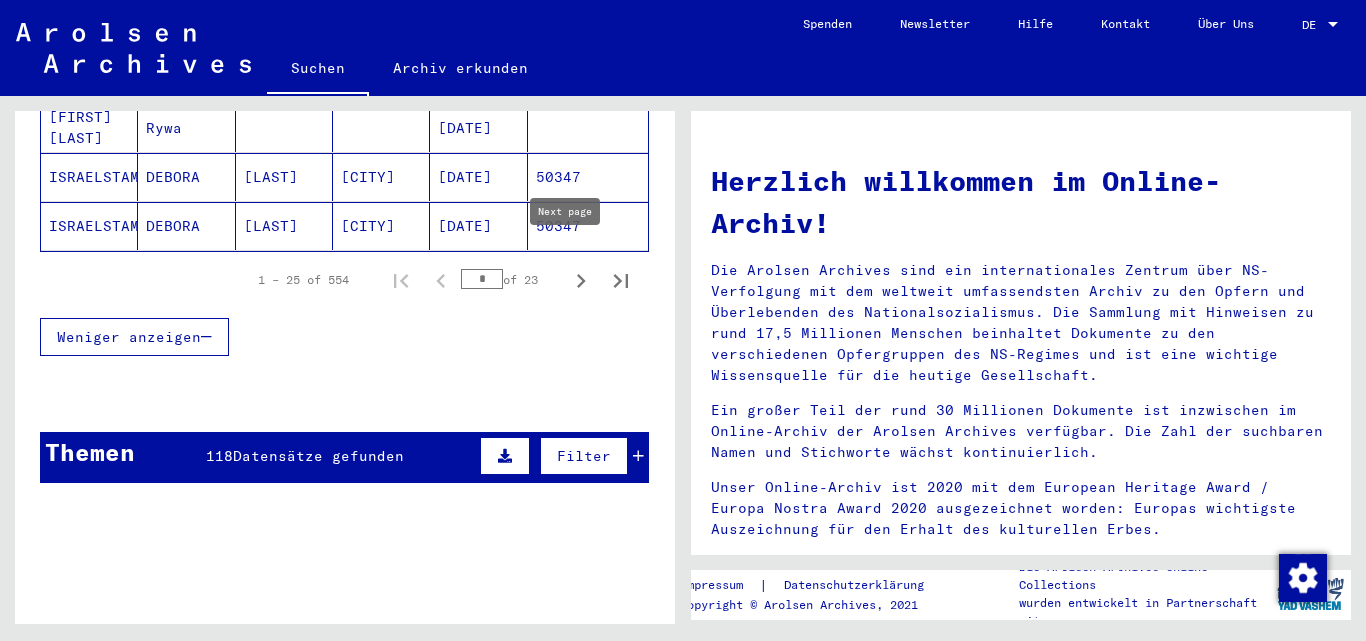 click 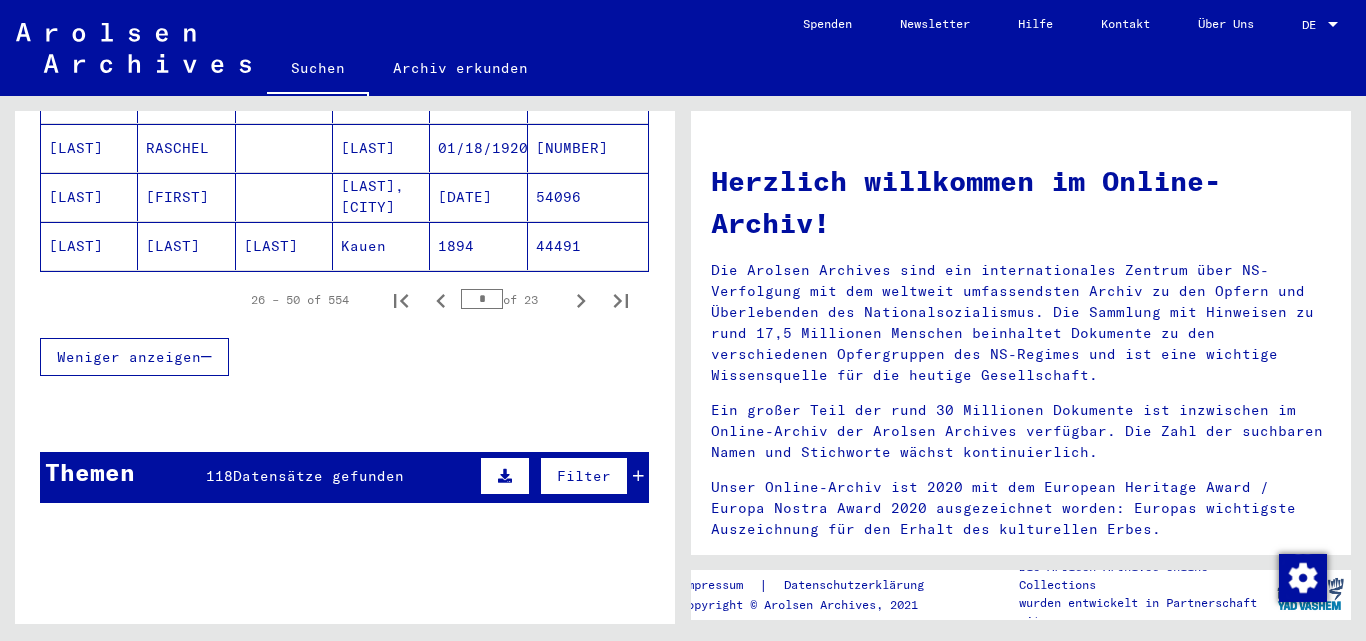 scroll, scrollTop: 1400, scrollLeft: 0, axis: vertical 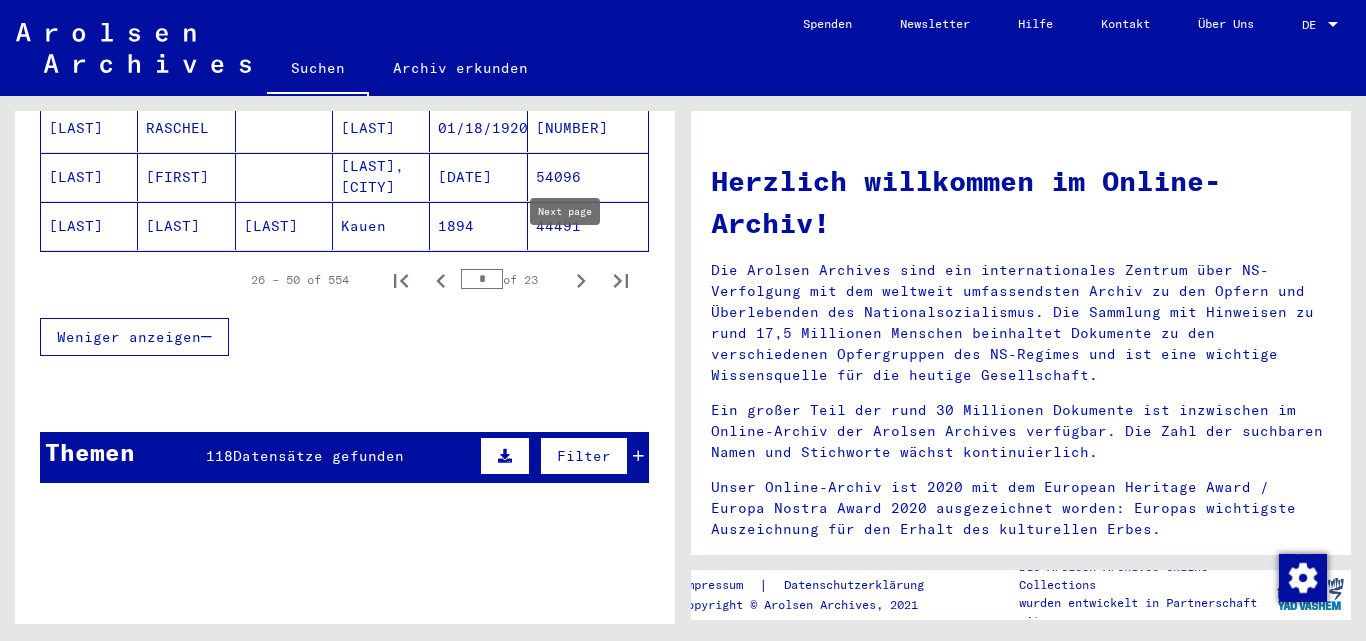 click 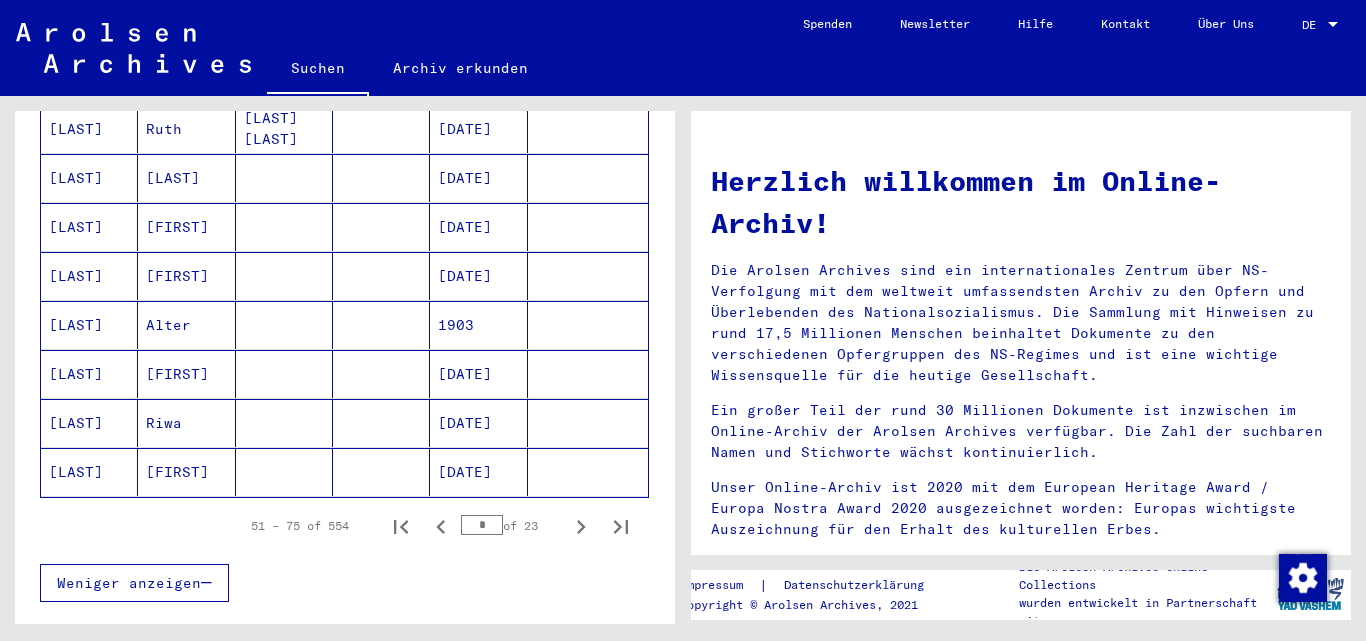 scroll, scrollTop: 1200, scrollLeft: 0, axis: vertical 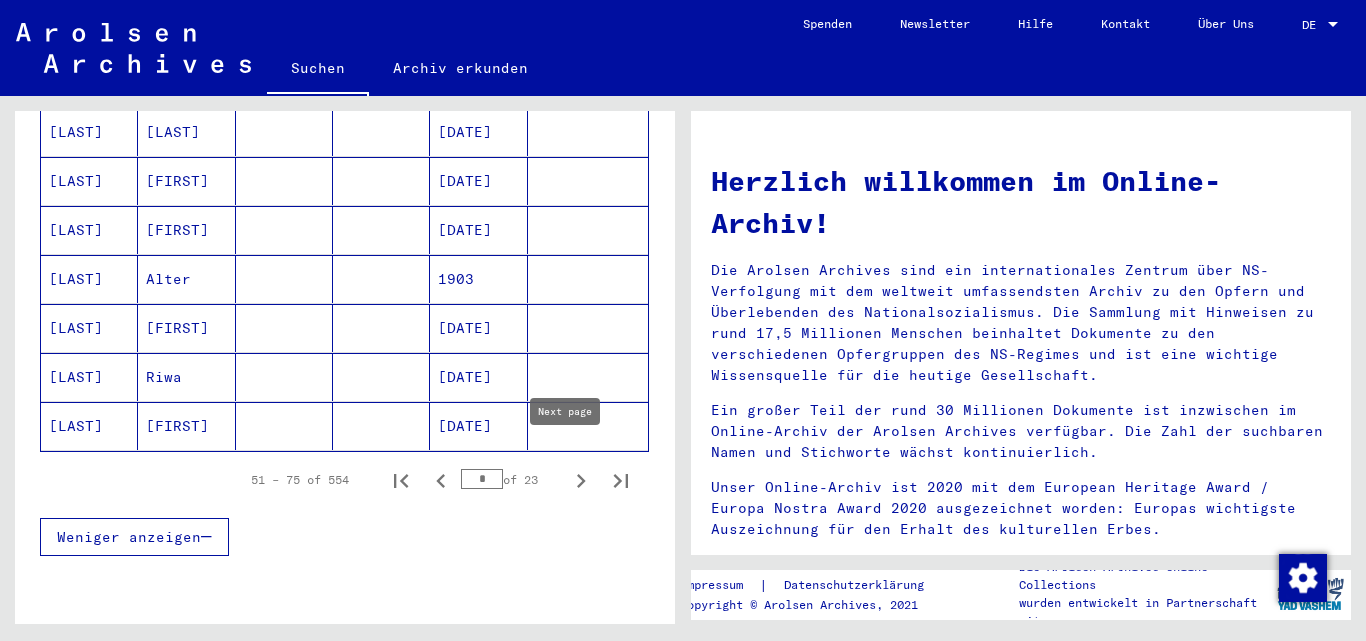 click 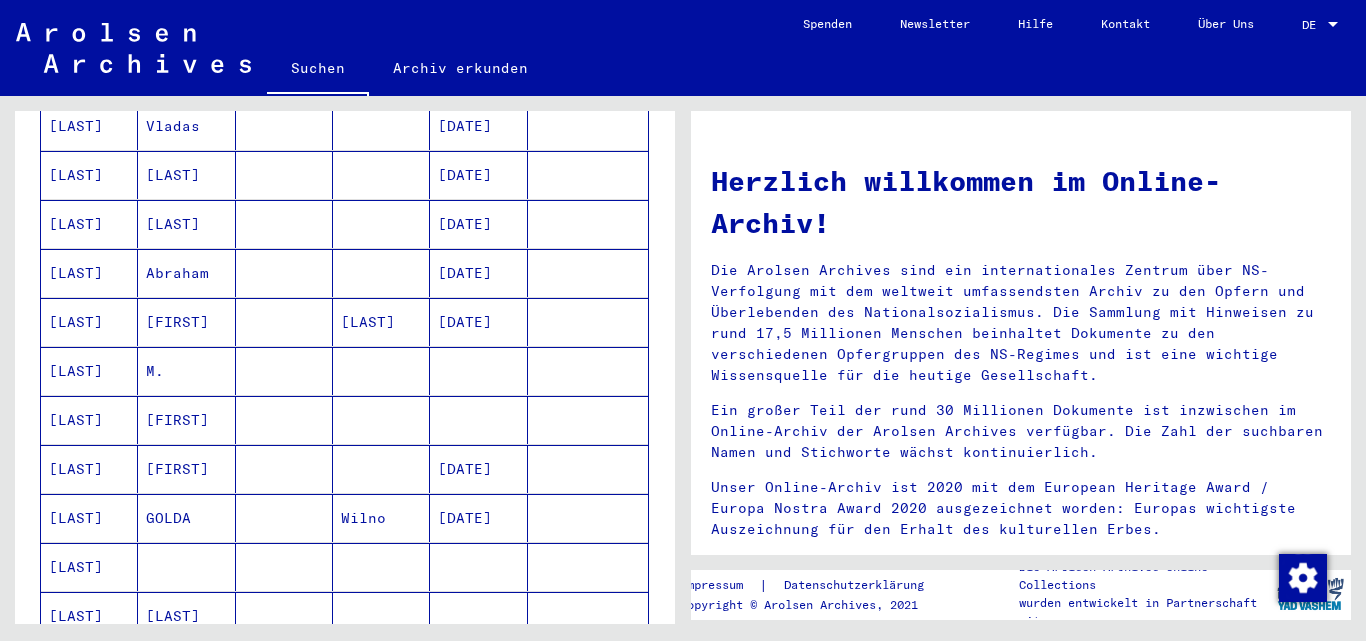 scroll, scrollTop: 400, scrollLeft: 0, axis: vertical 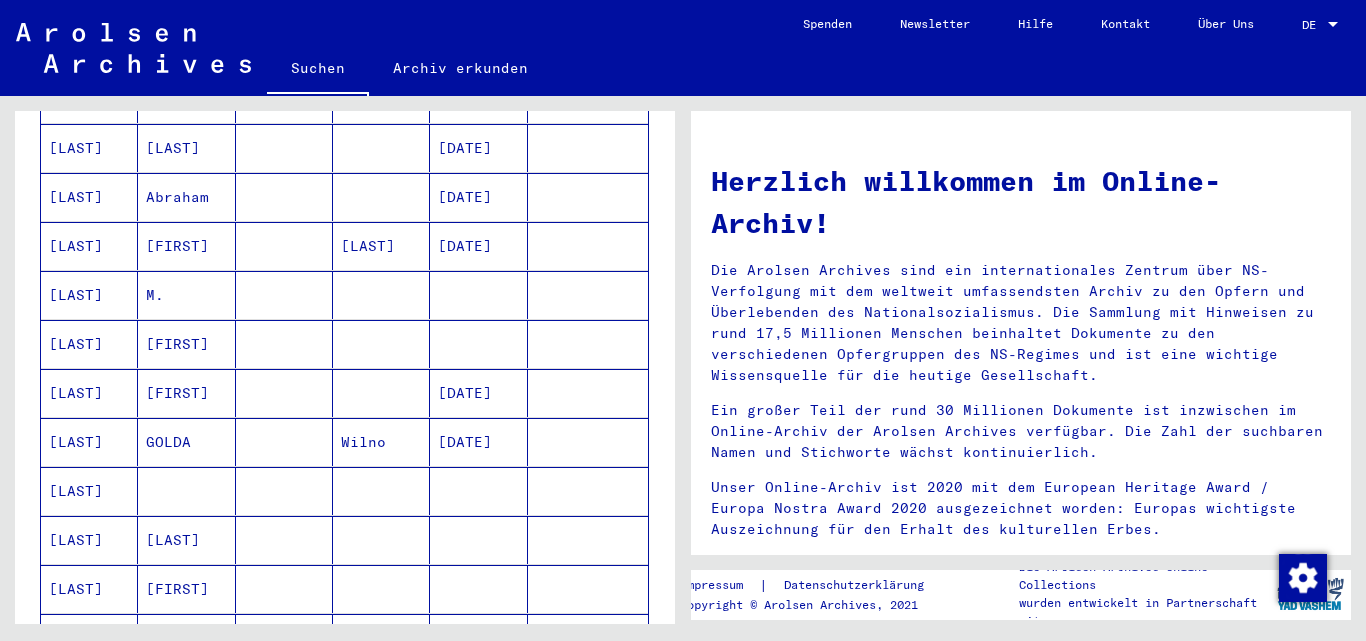 click at bounding box center (478, 344) 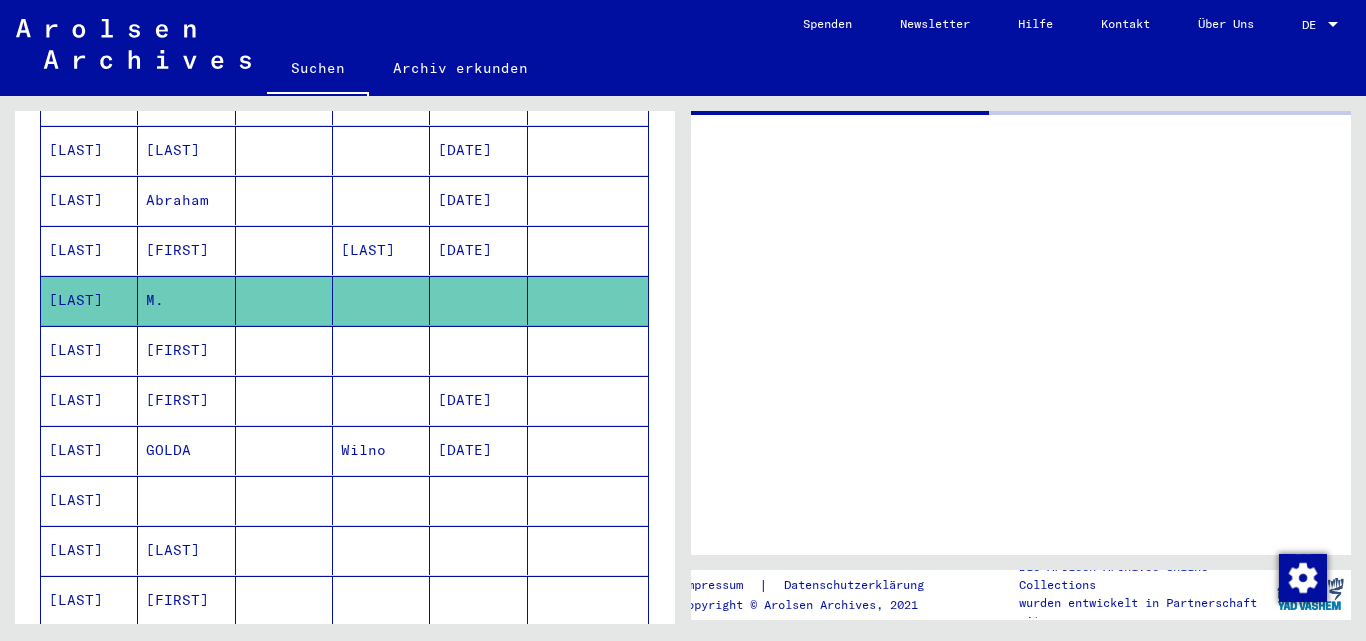 scroll, scrollTop: 402, scrollLeft: 0, axis: vertical 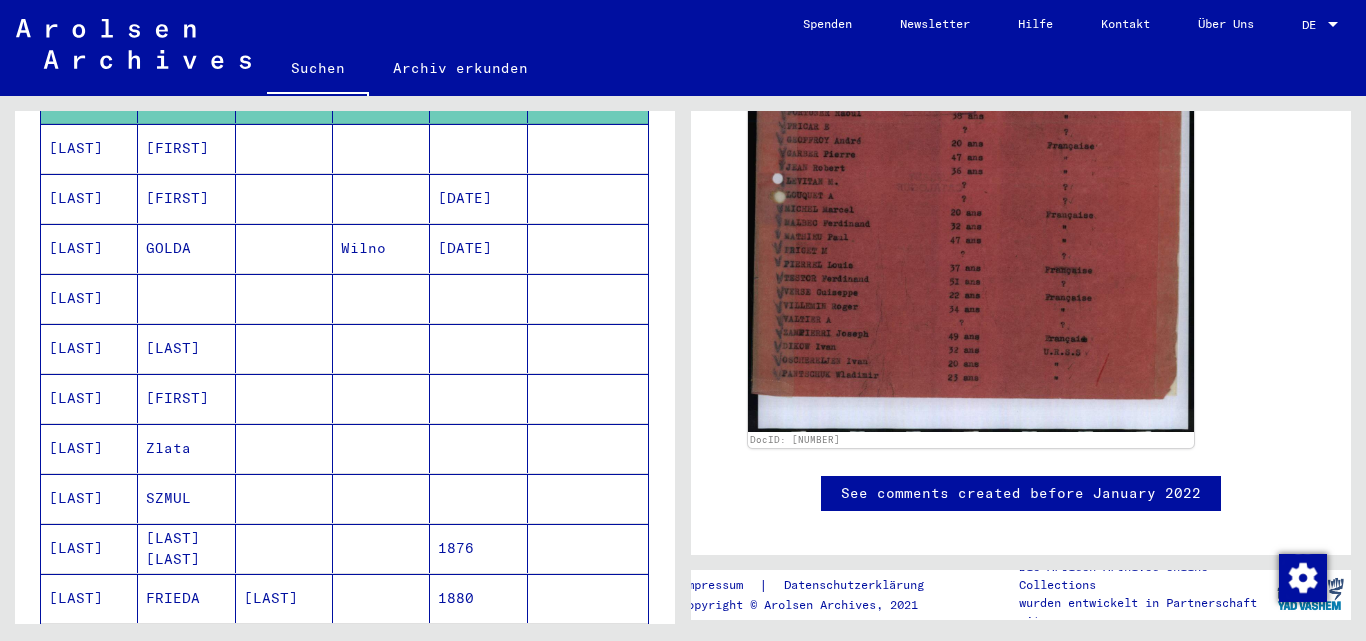 click at bounding box center (186, 348) 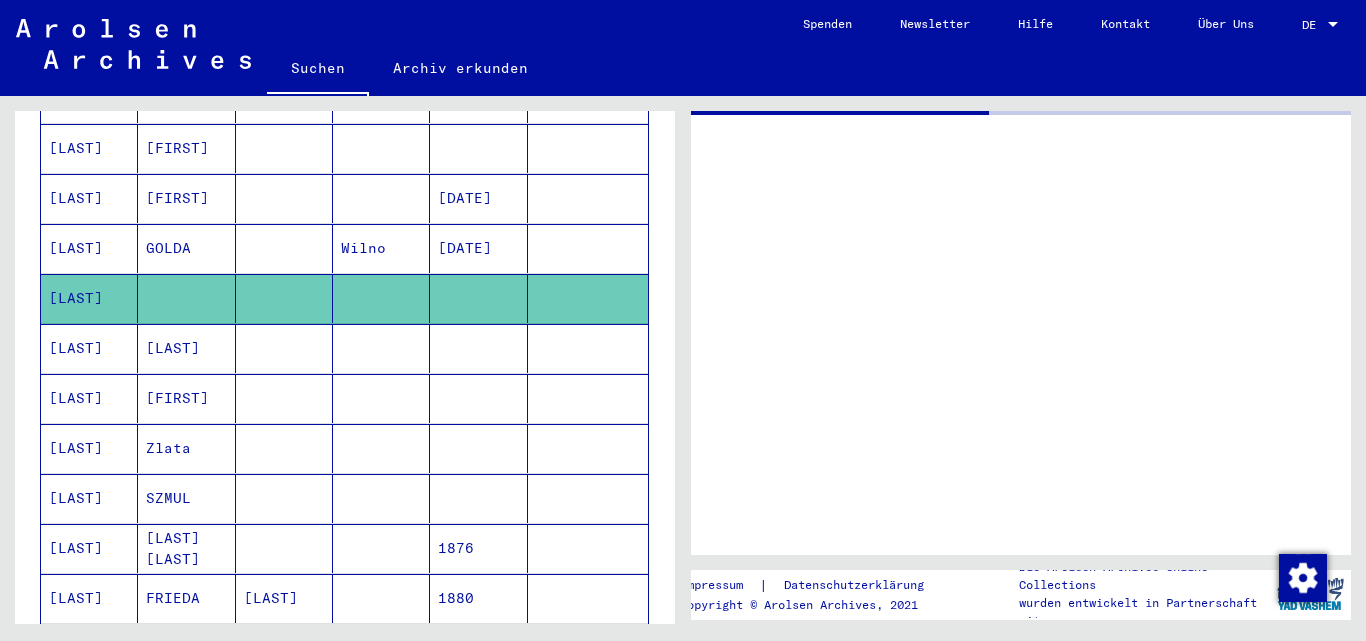 scroll, scrollTop: 0, scrollLeft: 0, axis: both 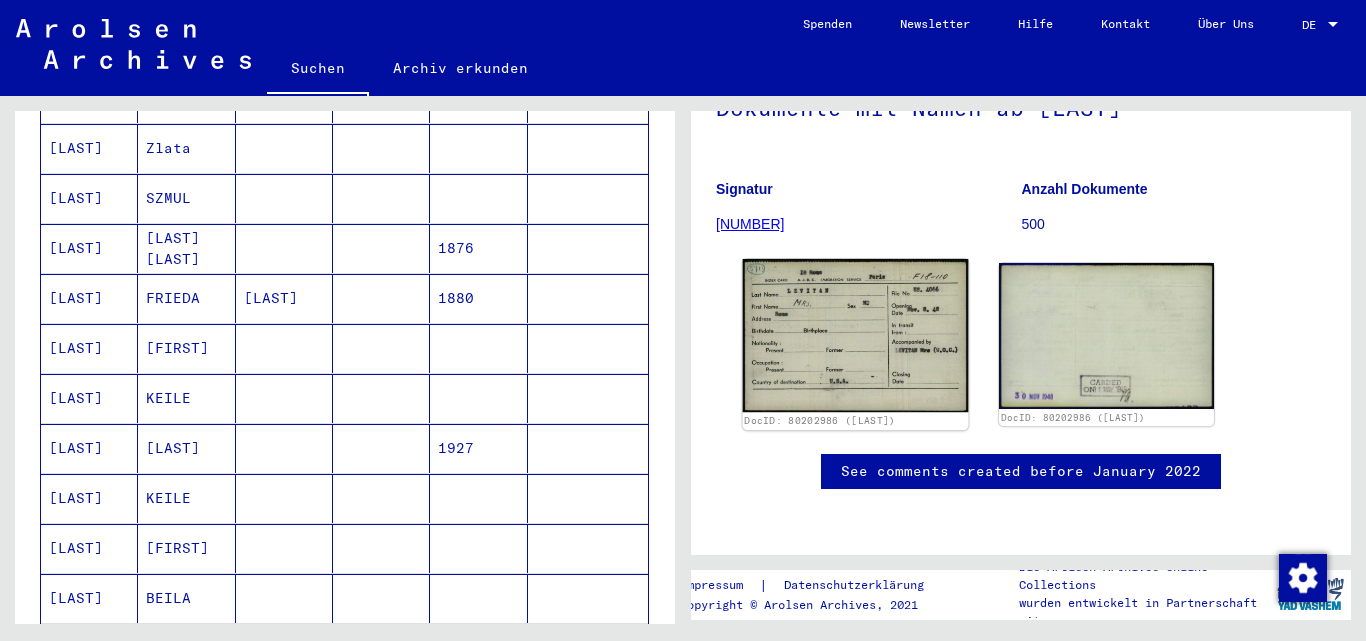 click 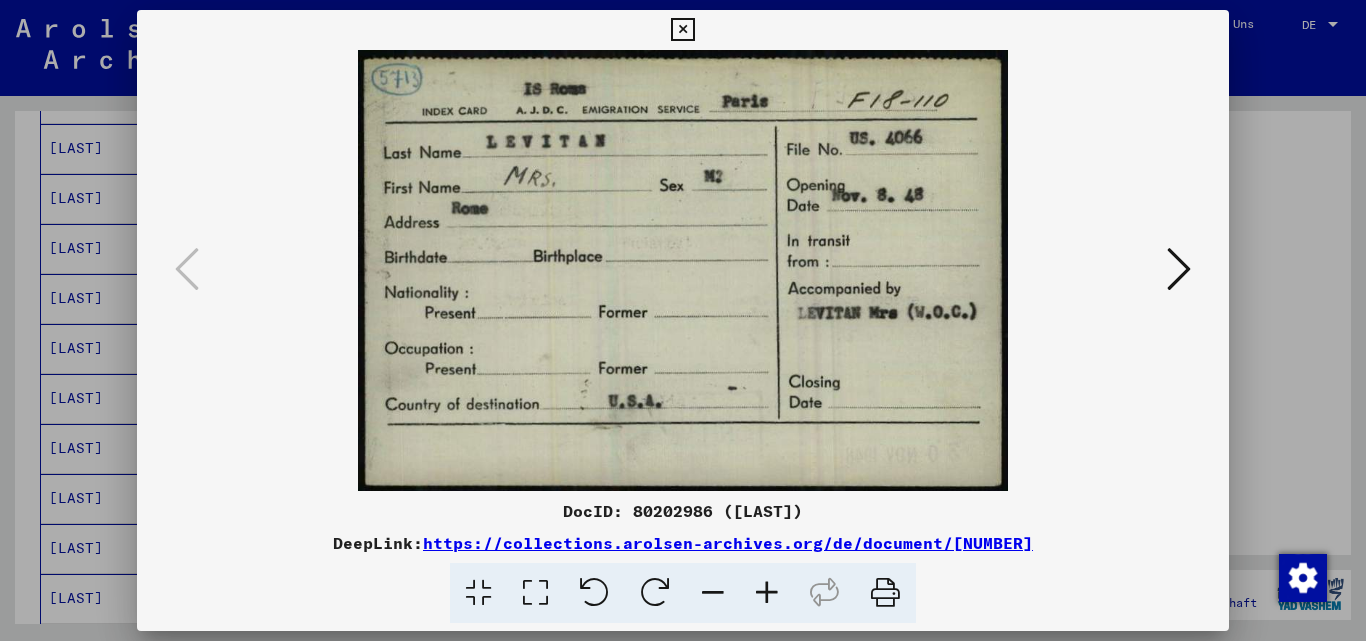 click at bounding box center [683, 320] 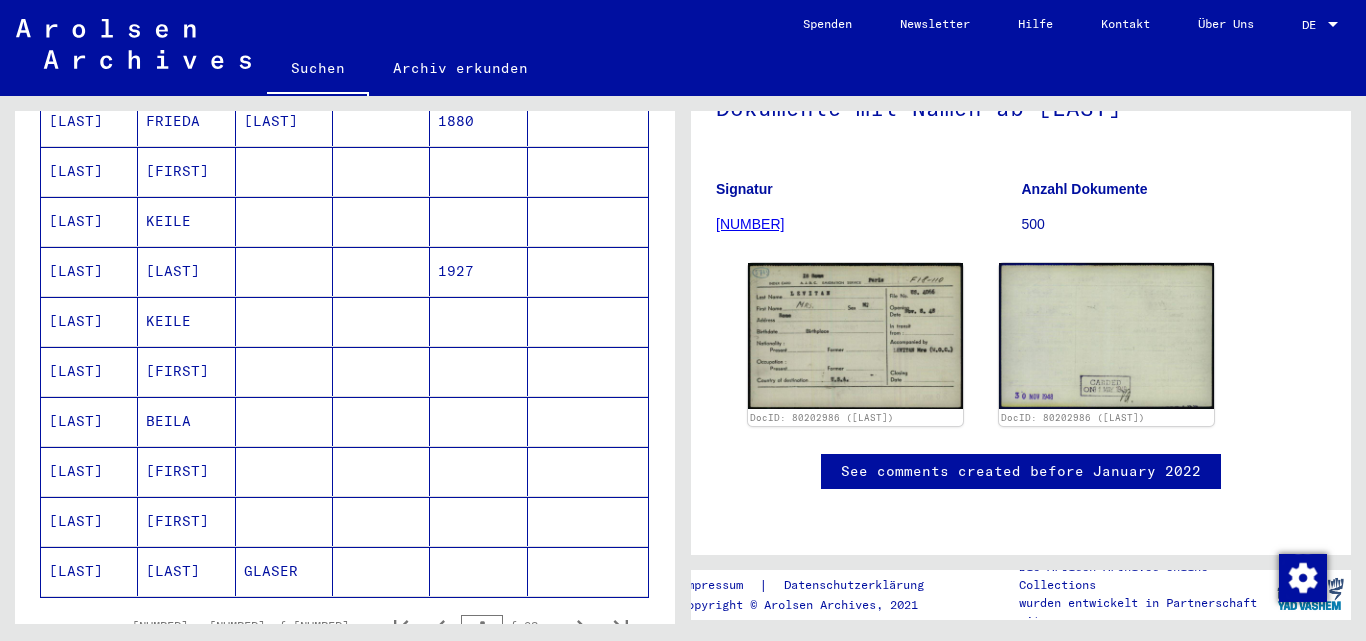 scroll, scrollTop: 1302, scrollLeft: 0, axis: vertical 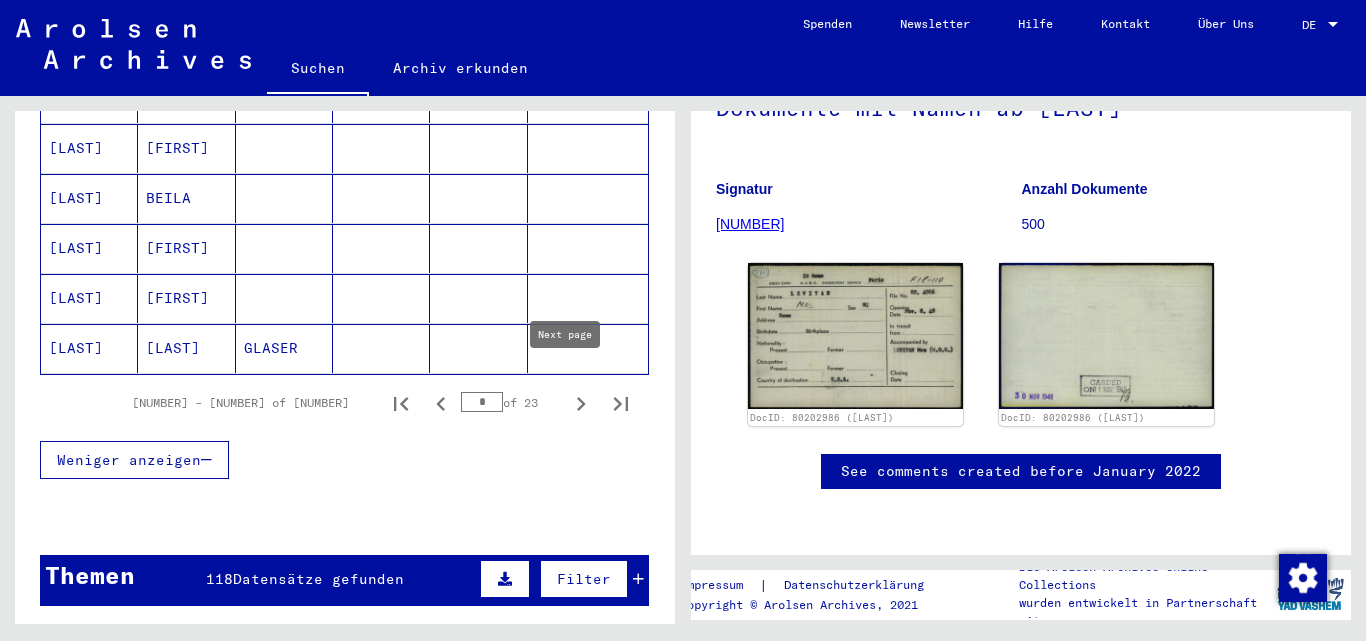 click 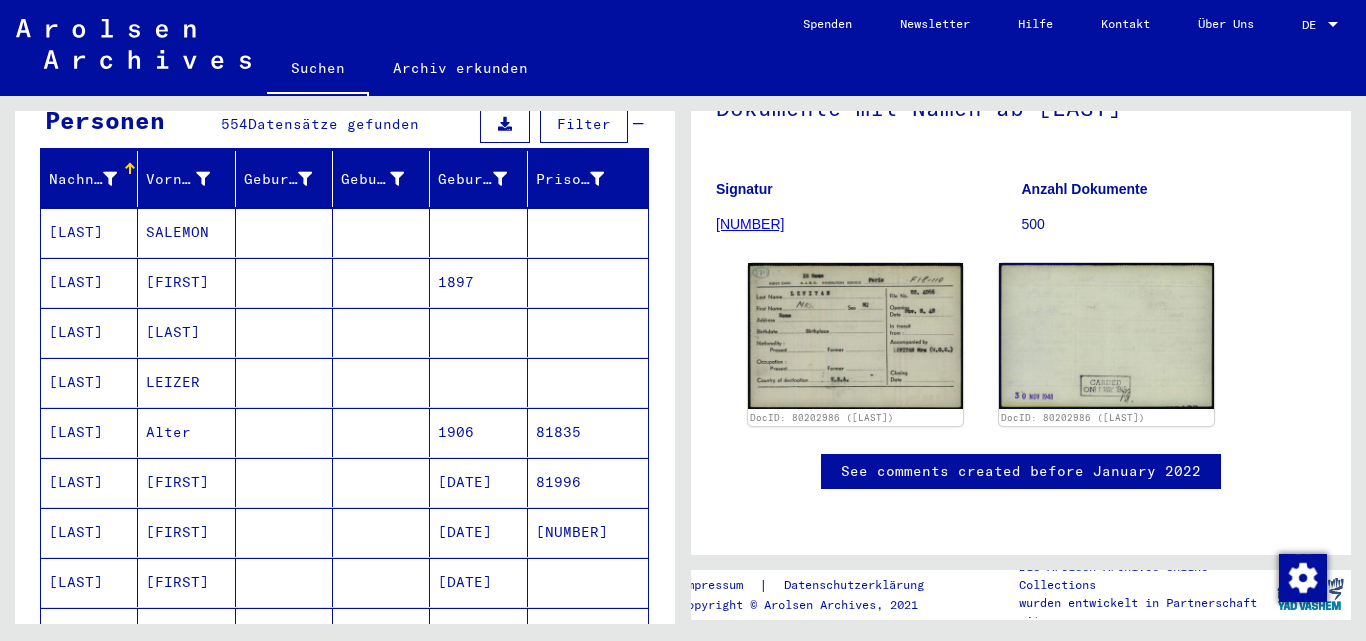 scroll, scrollTop: 202, scrollLeft: 0, axis: vertical 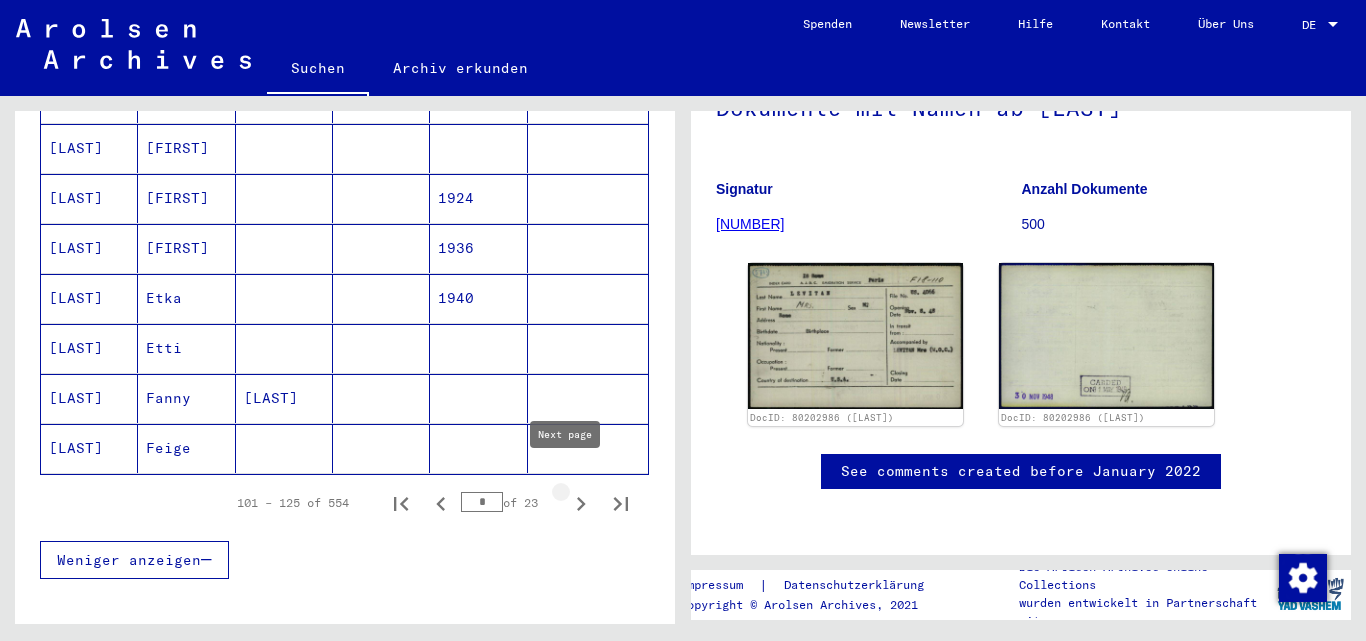 click 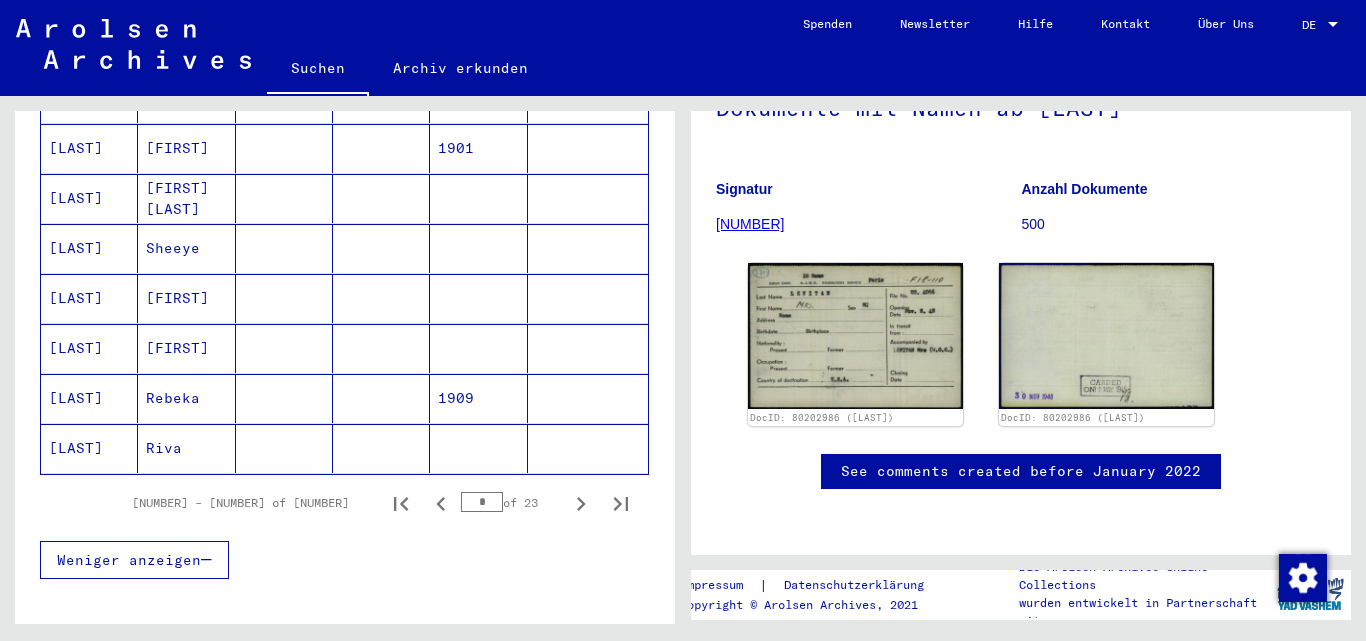 click on "Riva" 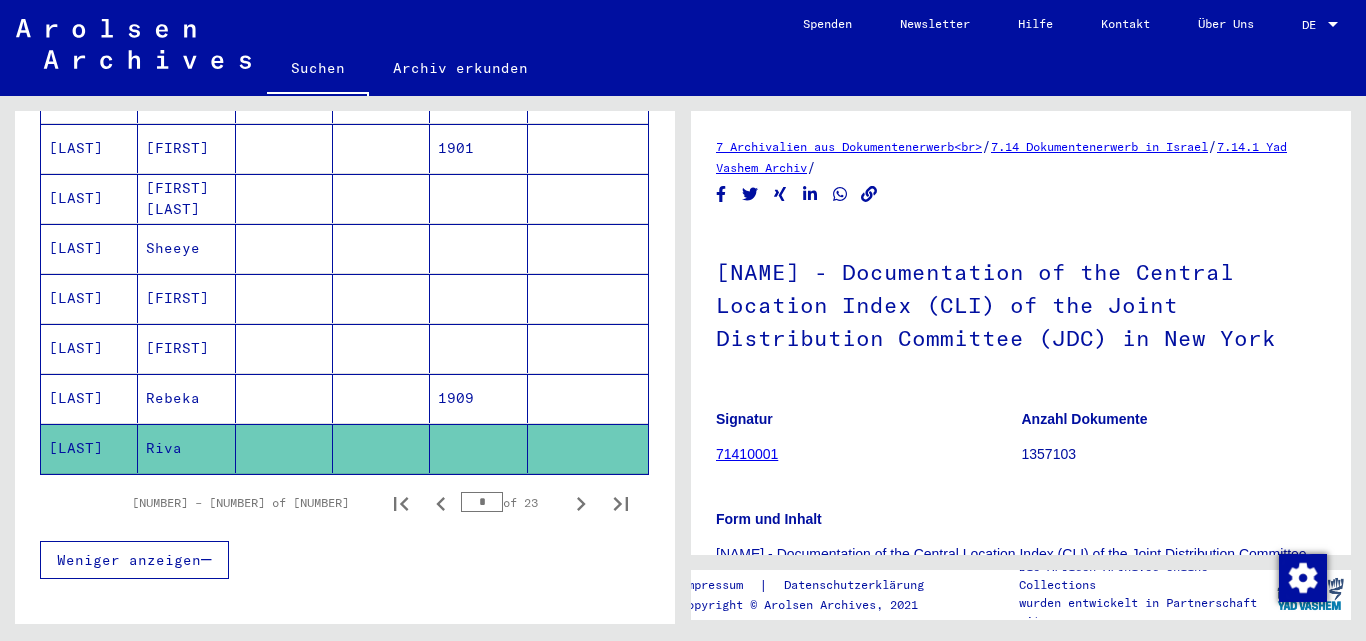 scroll, scrollTop: 0, scrollLeft: 0, axis: both 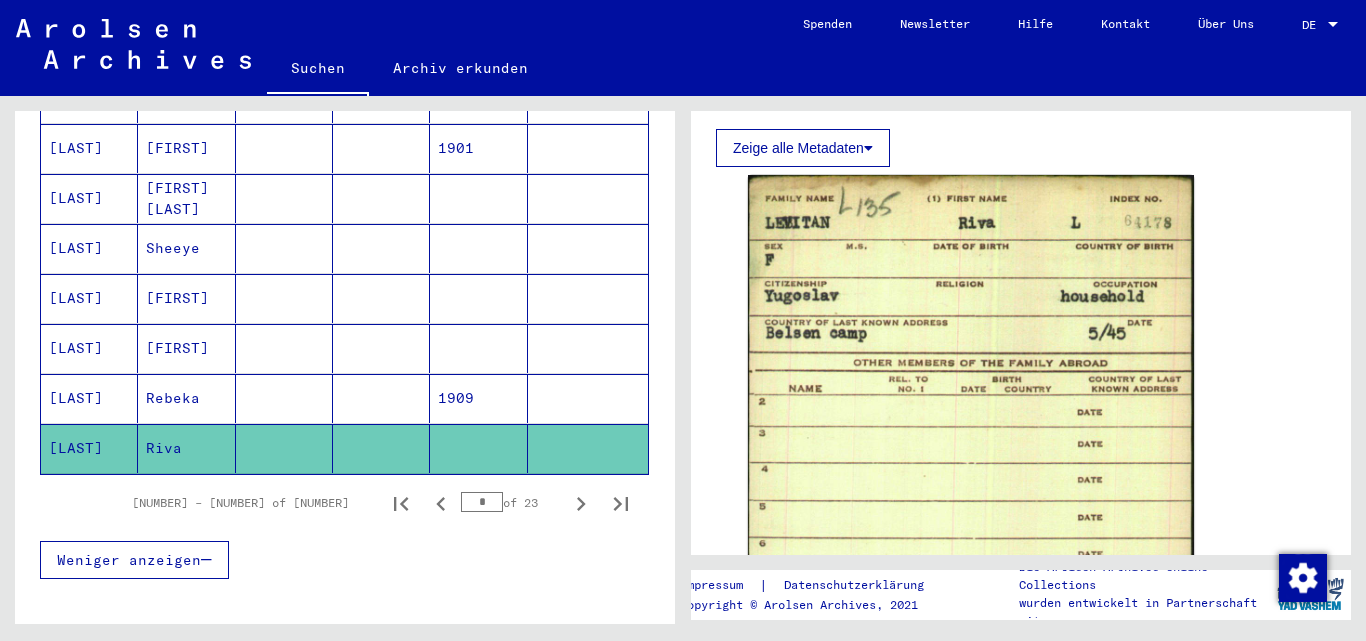 click on "Rebeka" at bounding box center [186, 448] 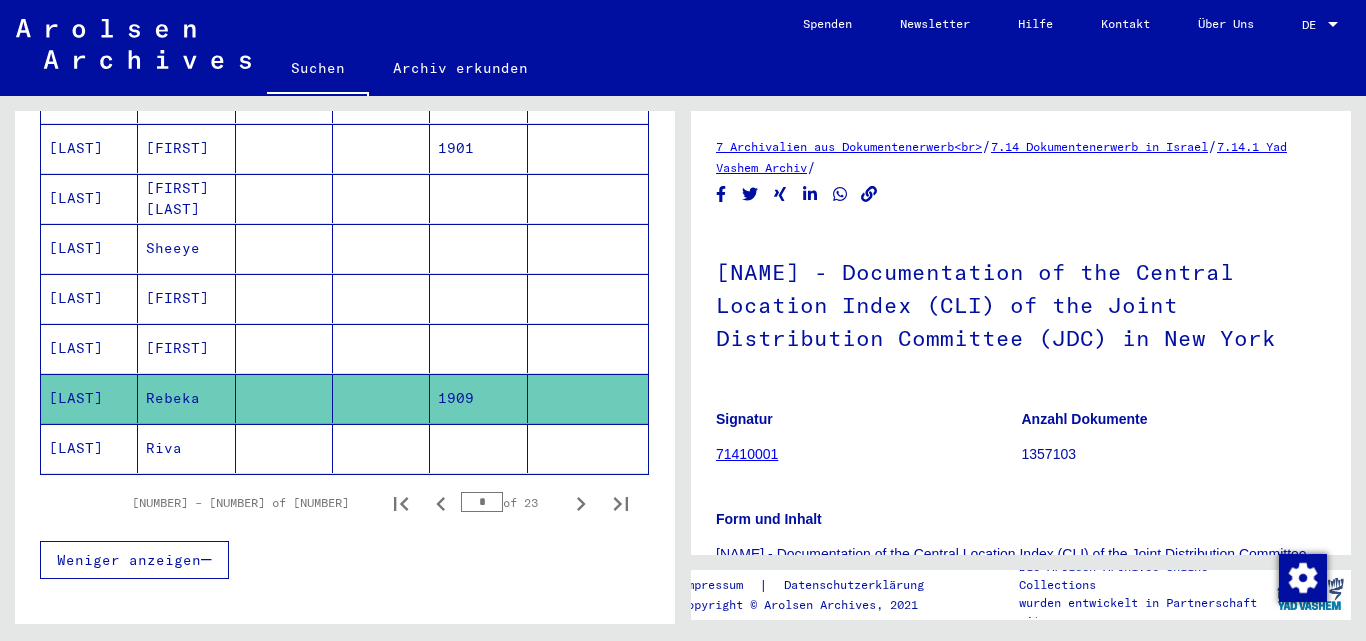 scroll, scrollTop: 0, scrollLeft: 0, axis: both 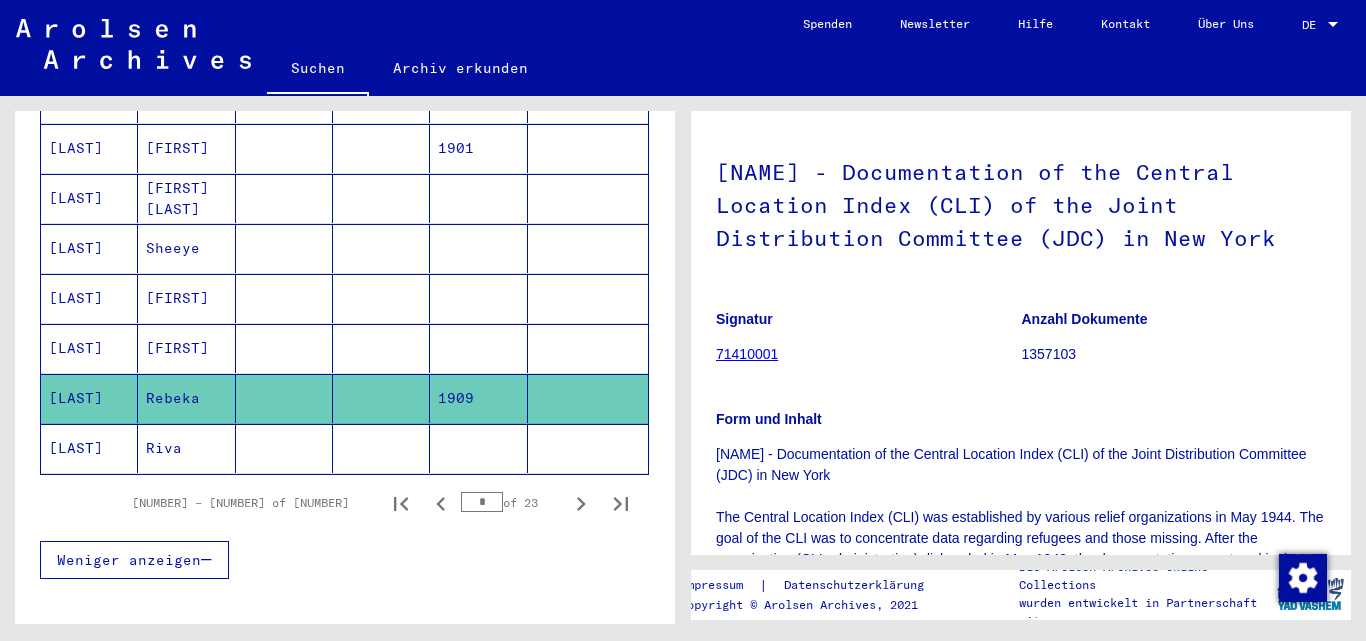 click on "[FIRST]" at bounding box center [186, 398] 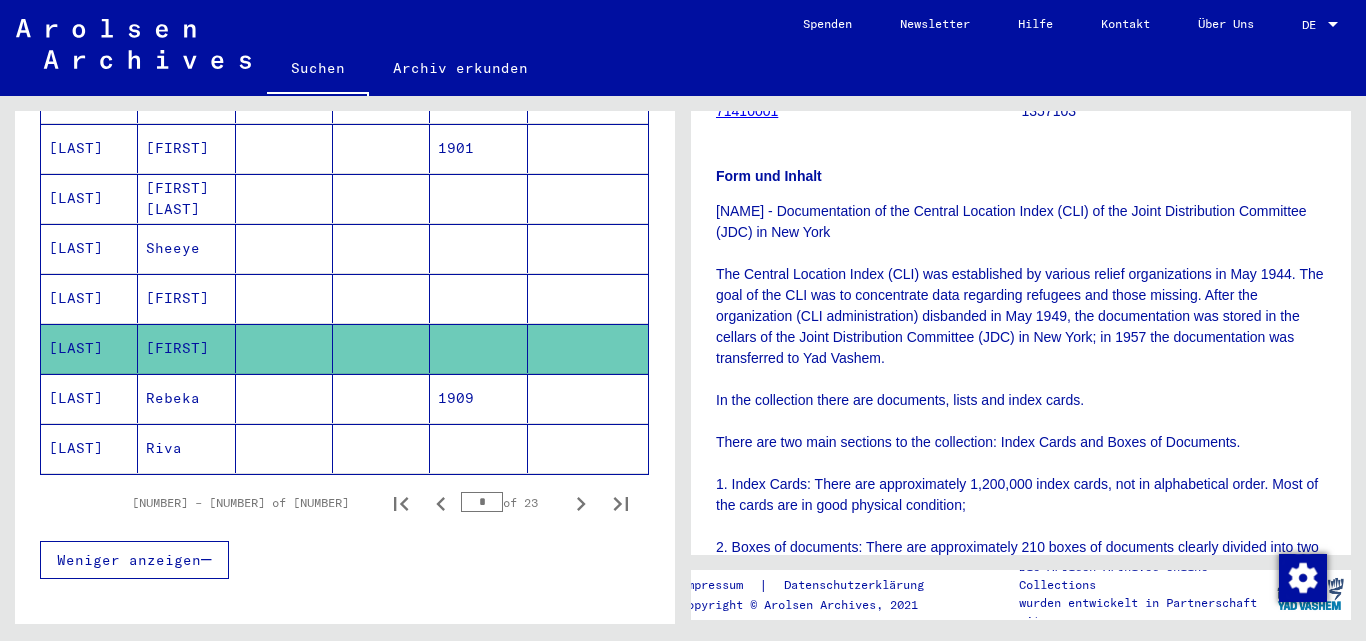scroll, scrollTop: 401, scrollLeft: 0, axis: vertical 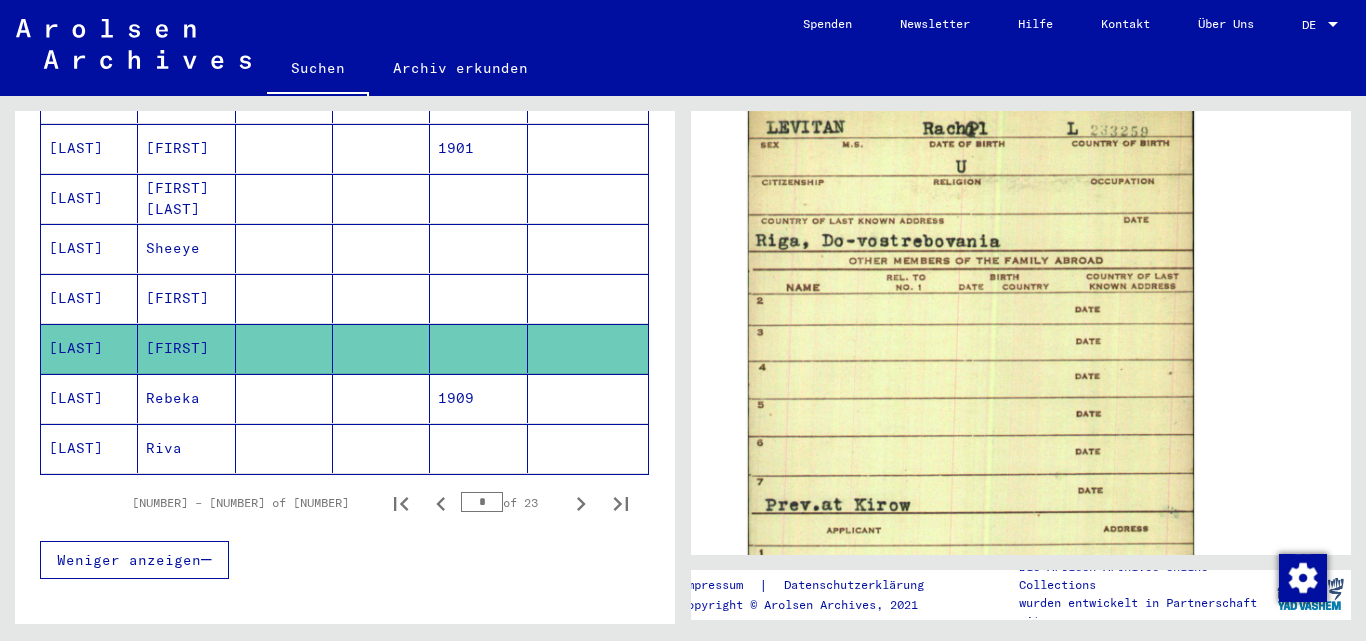 click on "[FIRST]" at bounding box center (186, 348) 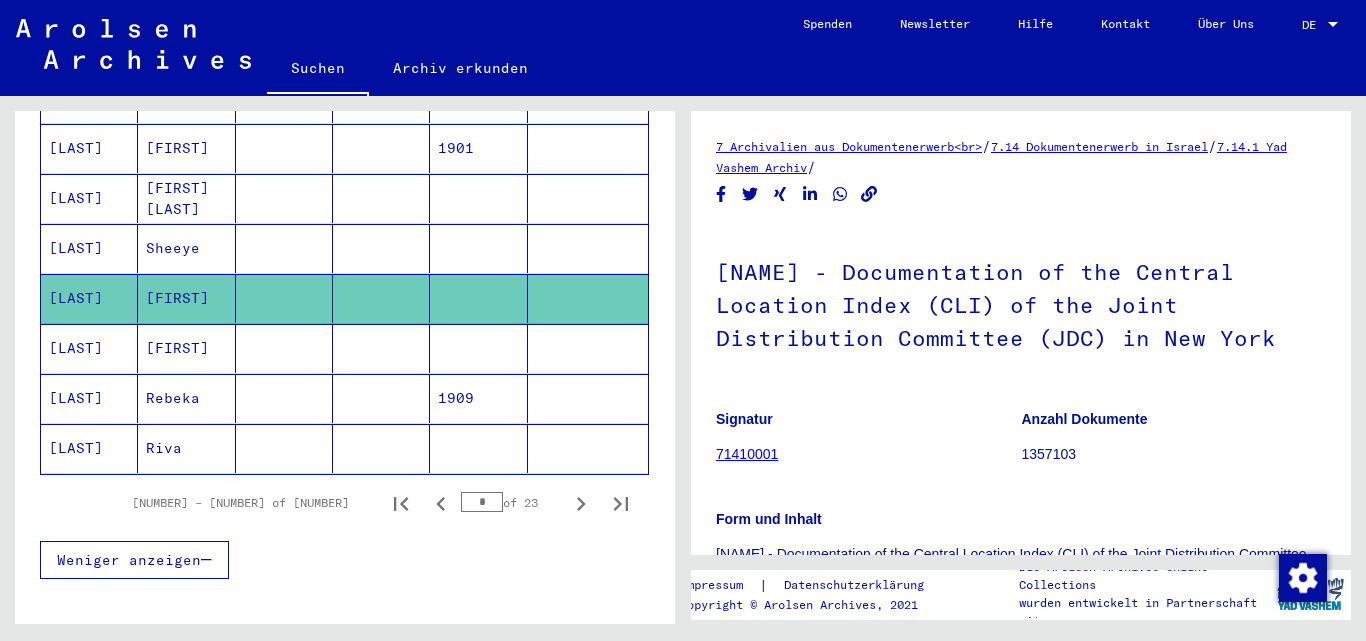 scroll, scrollTop: 0, scrollLeft: 0, axis: both 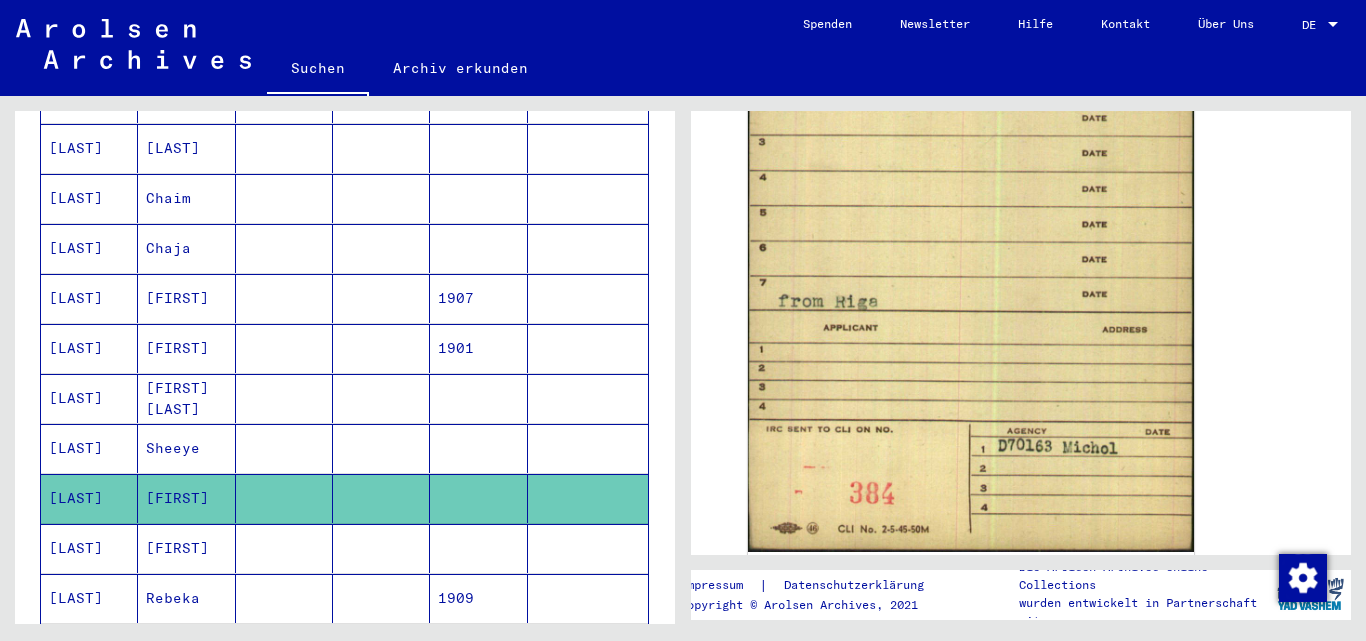 click on "Sheeye" at bounding box center (186, 498) 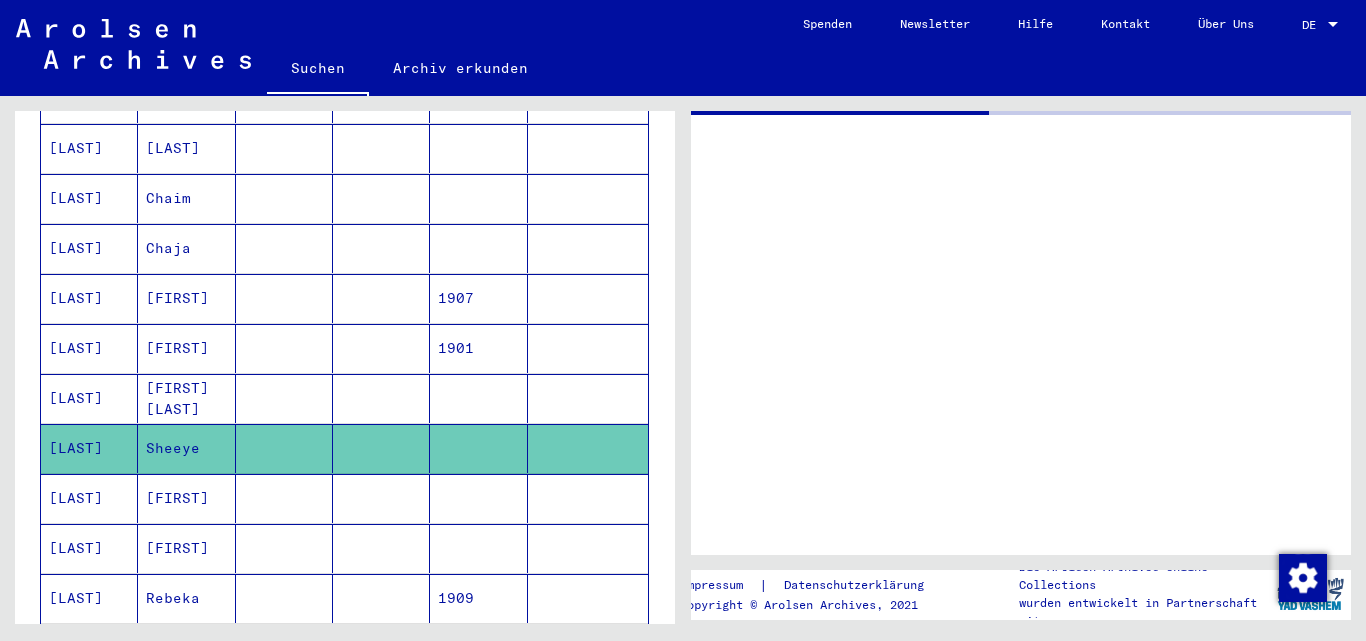 scroll, scrollTop: 0, scrollLeft: 0, axis: both 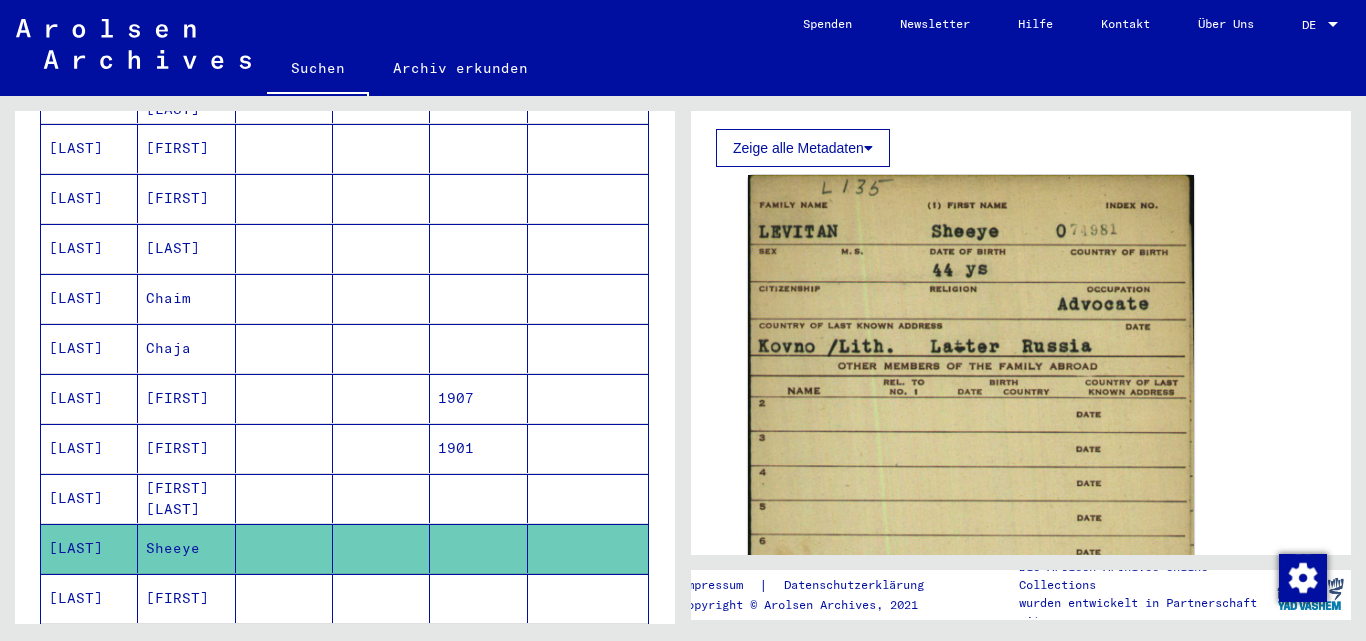 click on "Chaja" at bounding box center [186, 398] 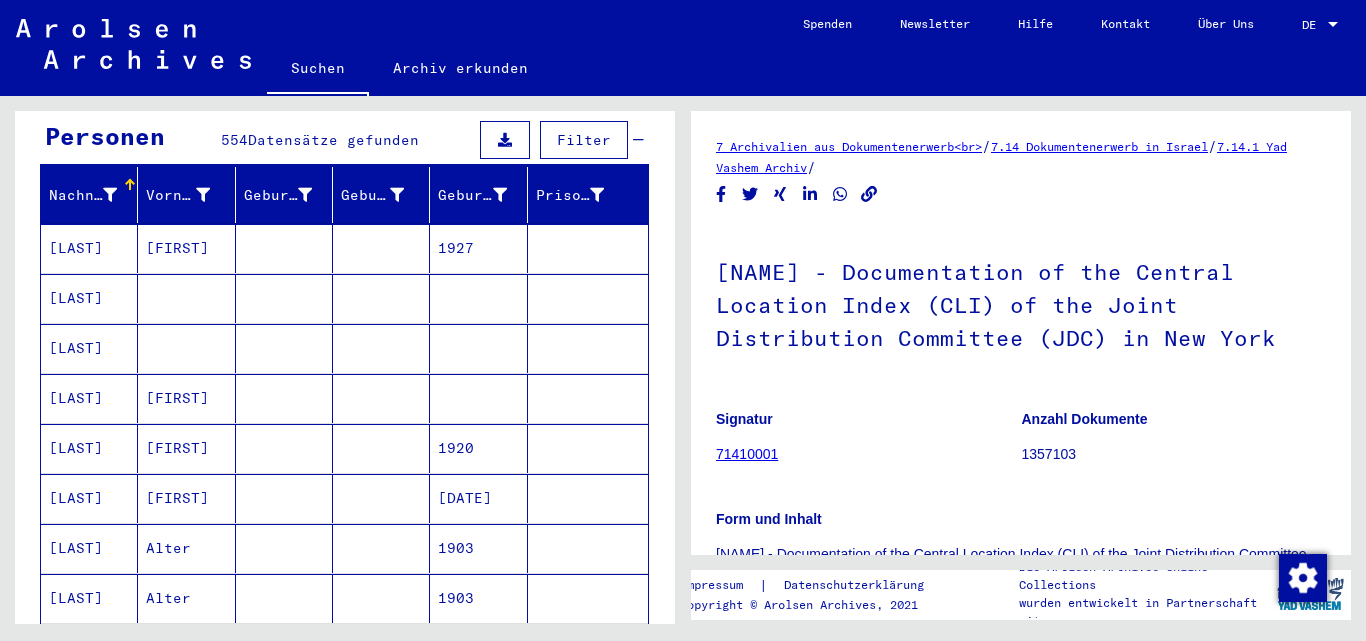 click at bounding box center [186, 398] 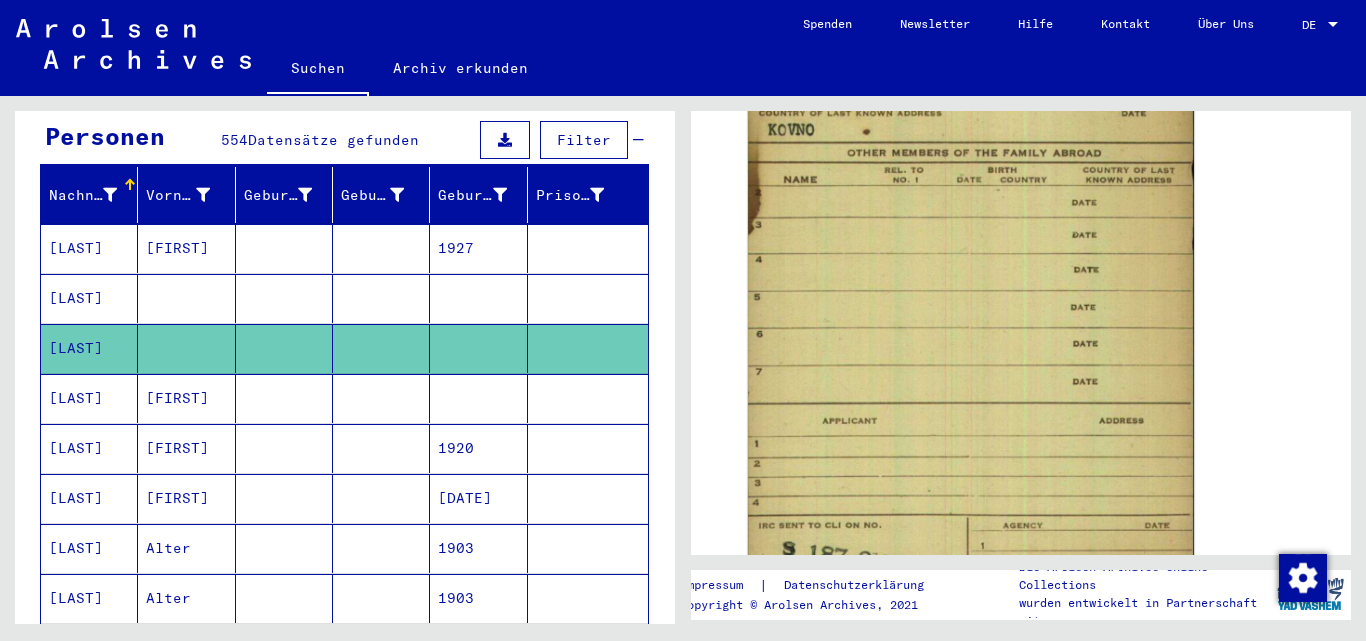 click at bounding box center [186, 348] 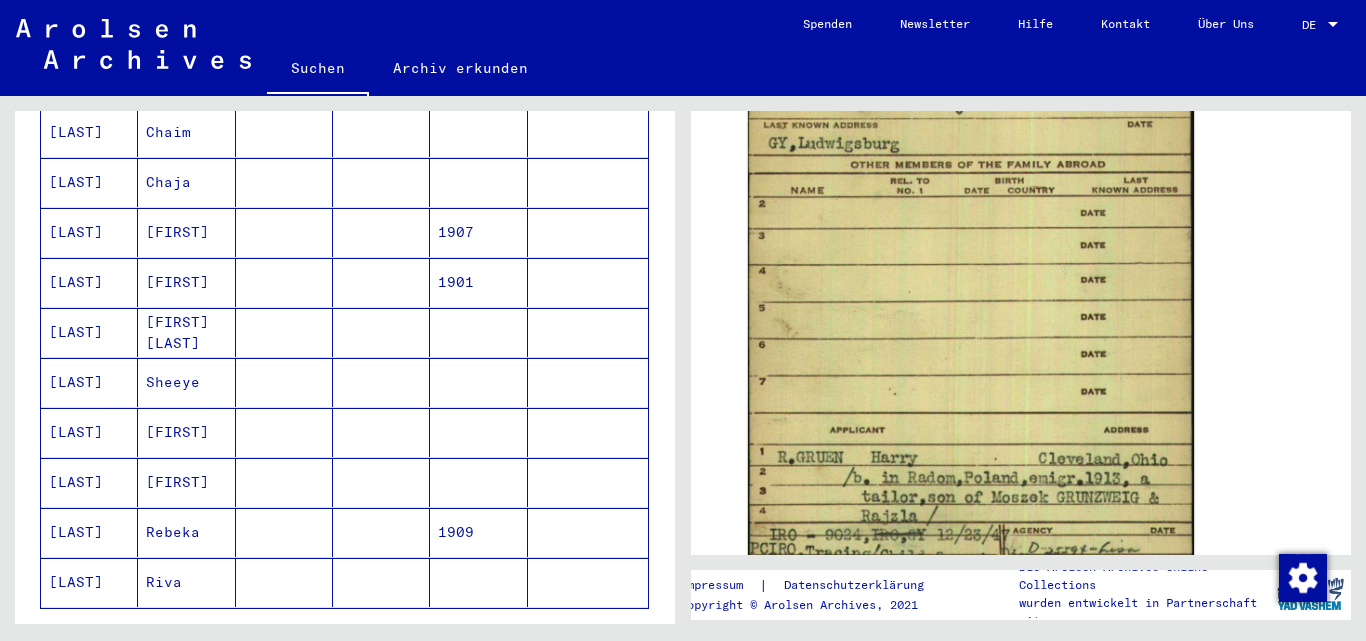 scroll, scrollTop: 1102, scrollLeft: 0, axis: vertical 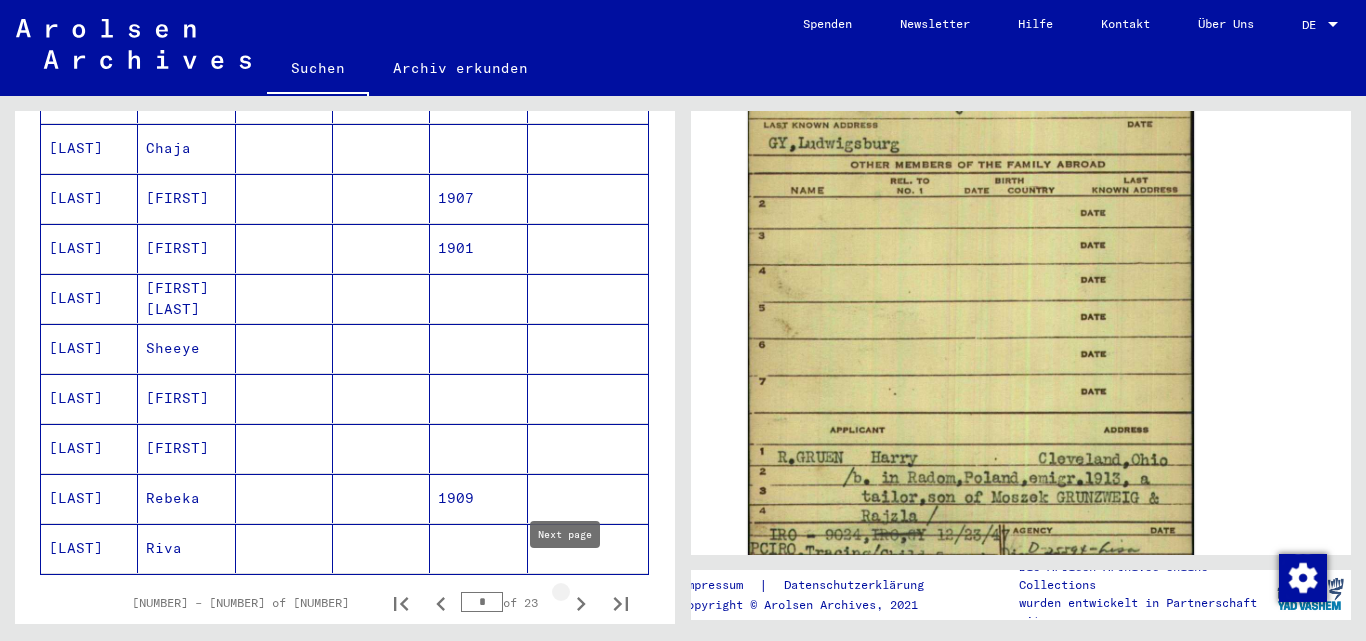 click 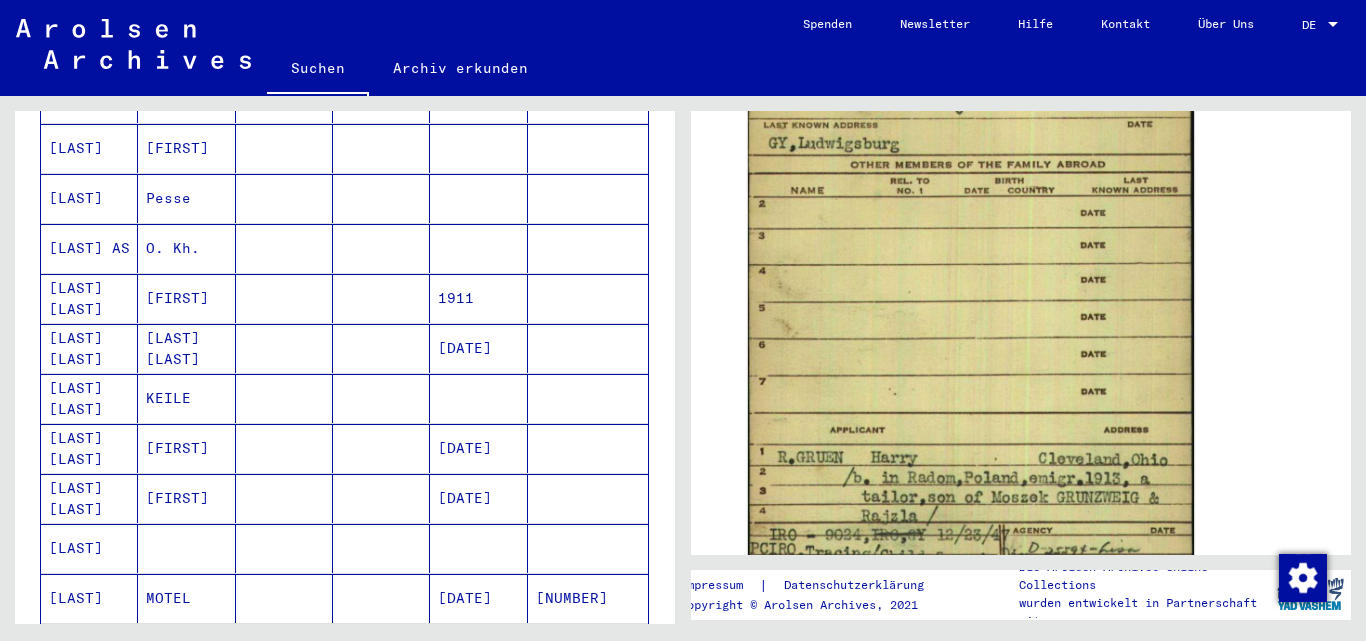 scroll, scrollTop: 502, scrollLeft: 0, axis: vertical 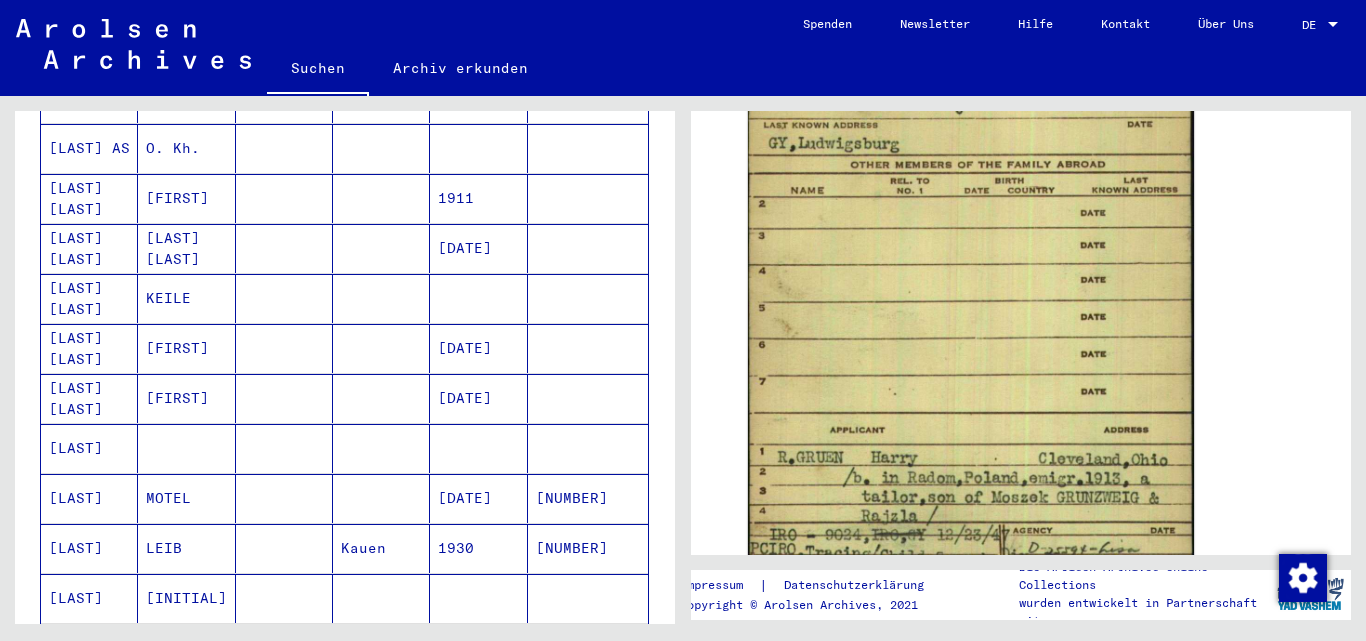 click at bounding box center (186, 498) 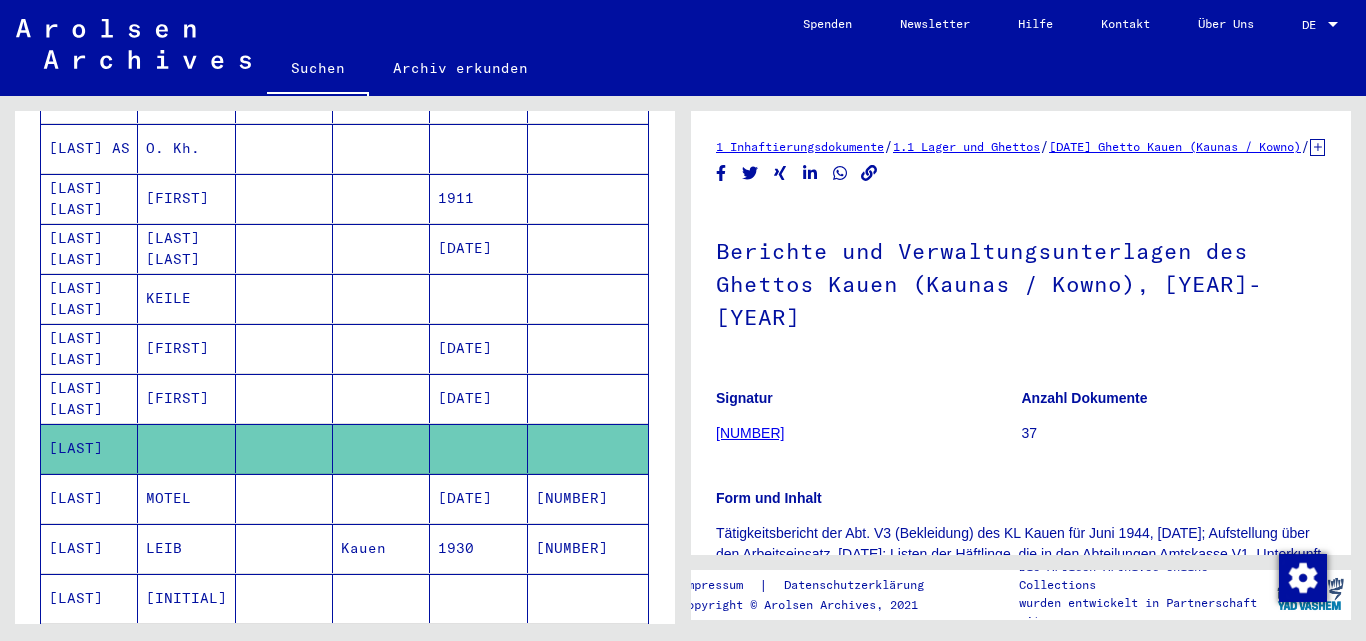 scroll, scrollTop: 0, scrollLeft: 0, axis: both 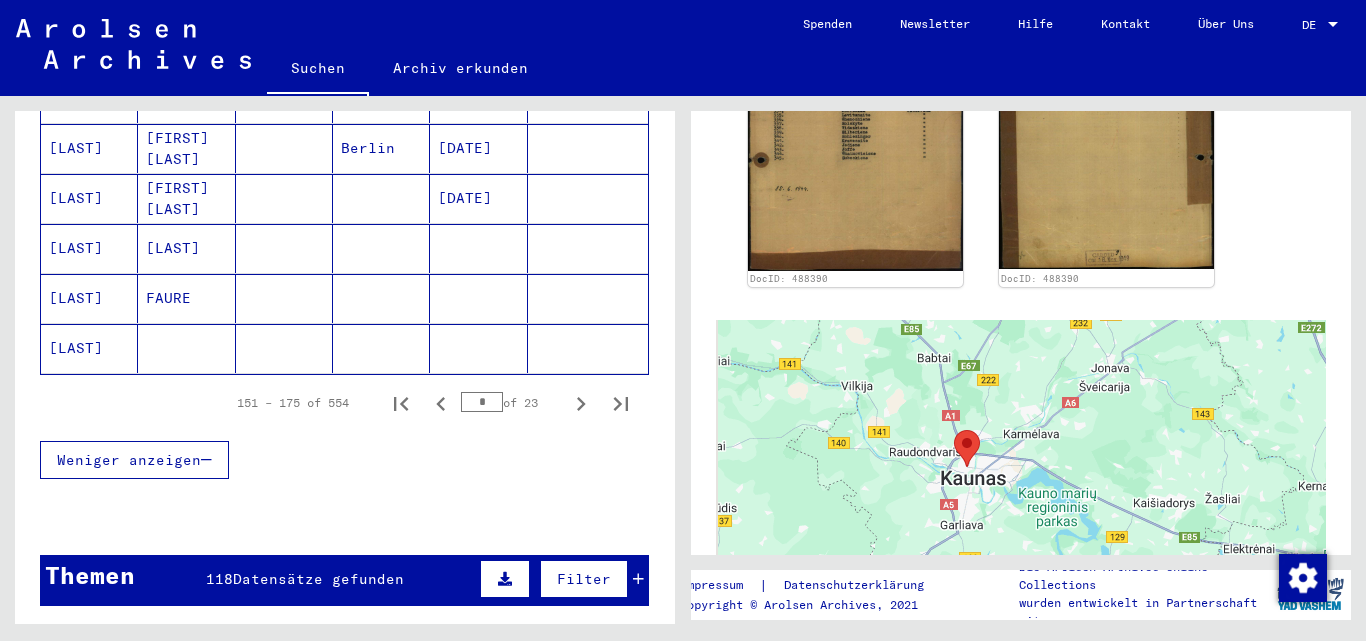 click 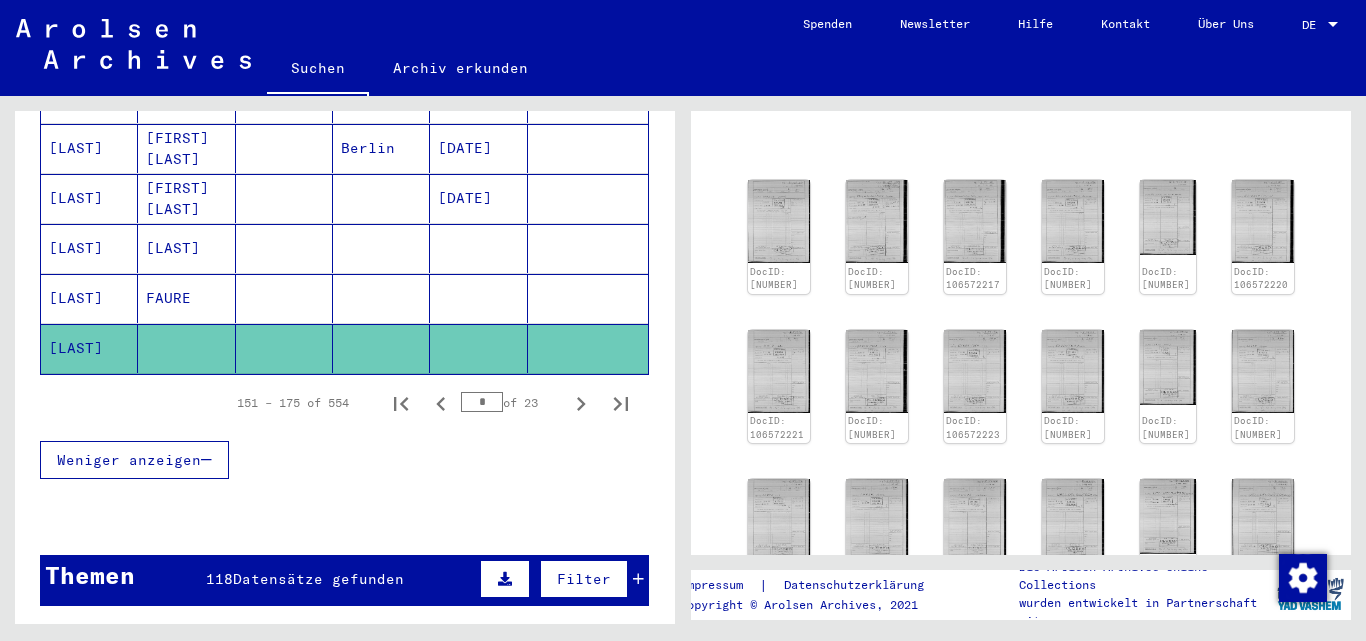 scroll, scrollTop: 0, scrollLeft: 0, axis: both 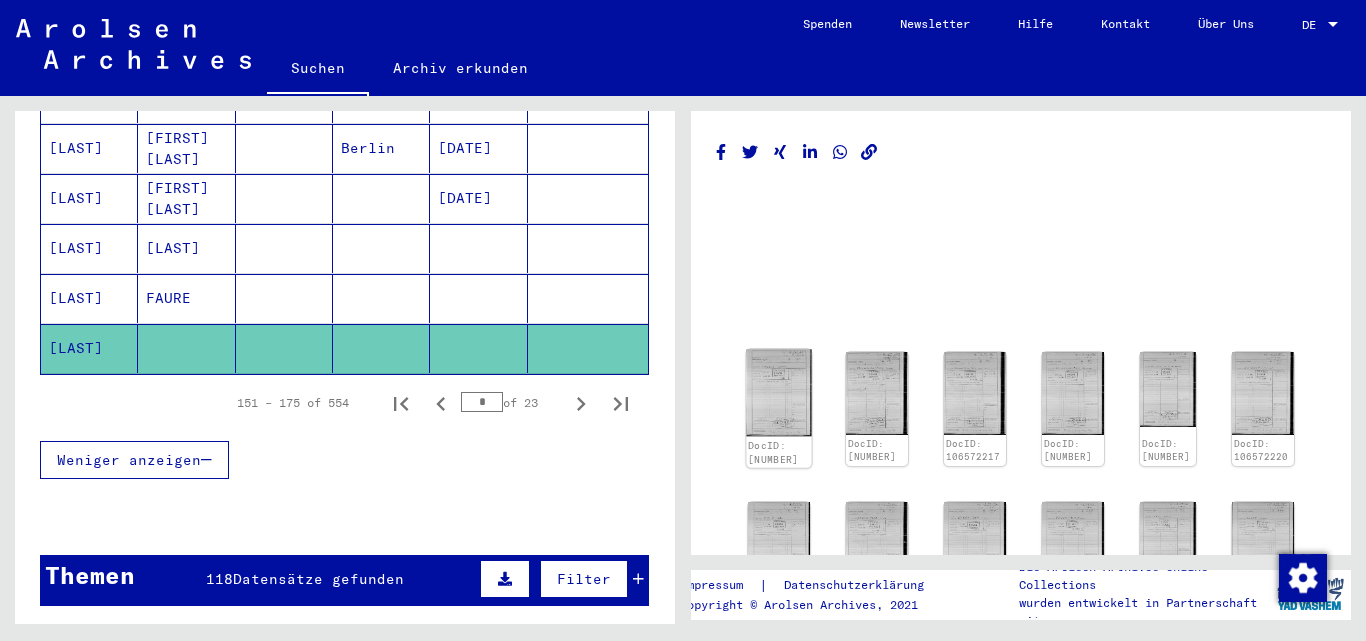 click 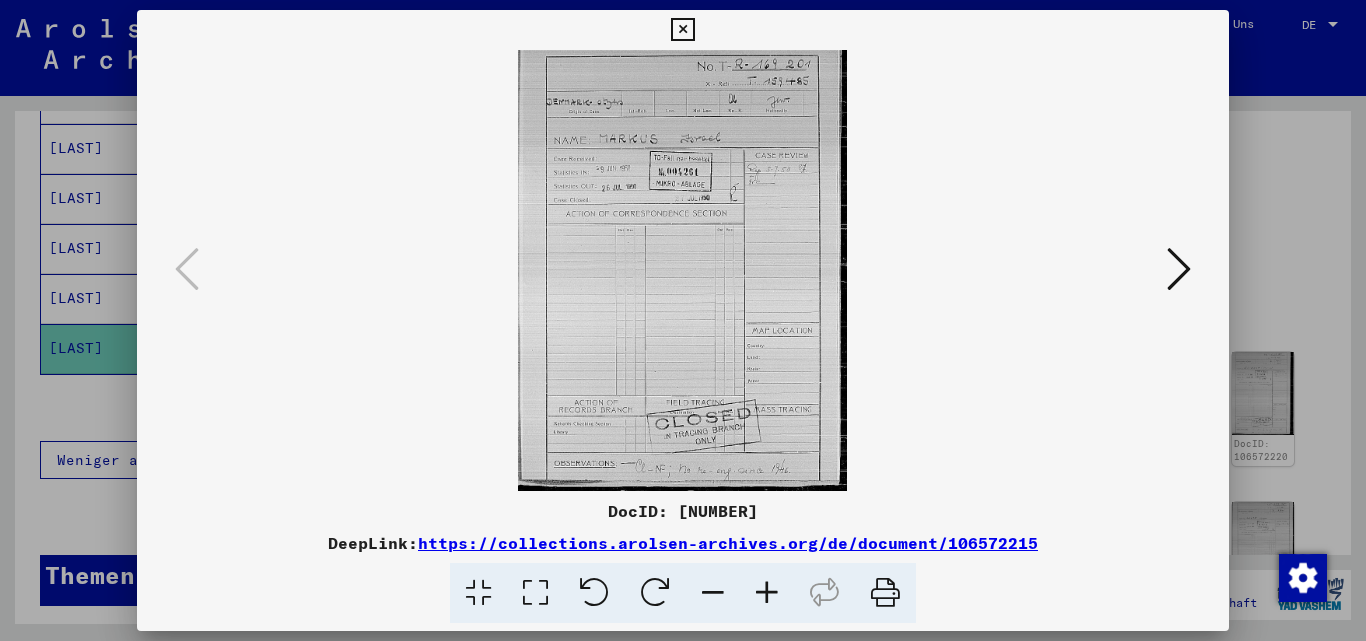 click at bounding box center [767, 593] 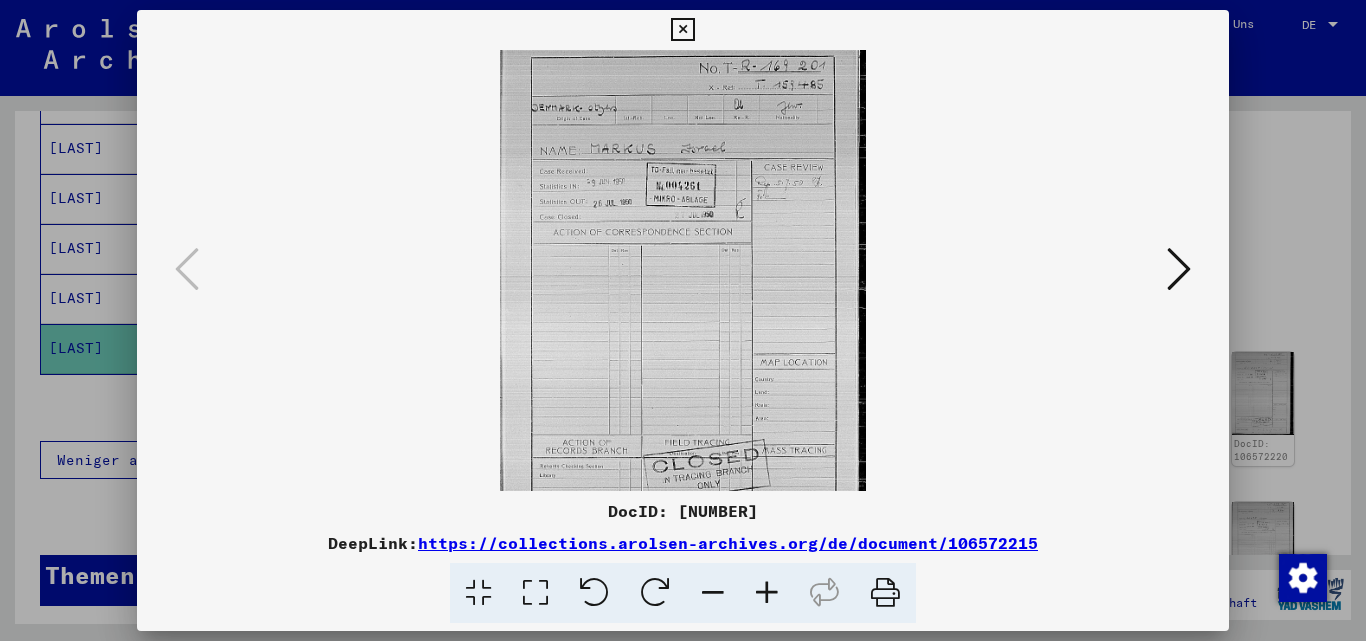 click at bounding box center (767, 593) 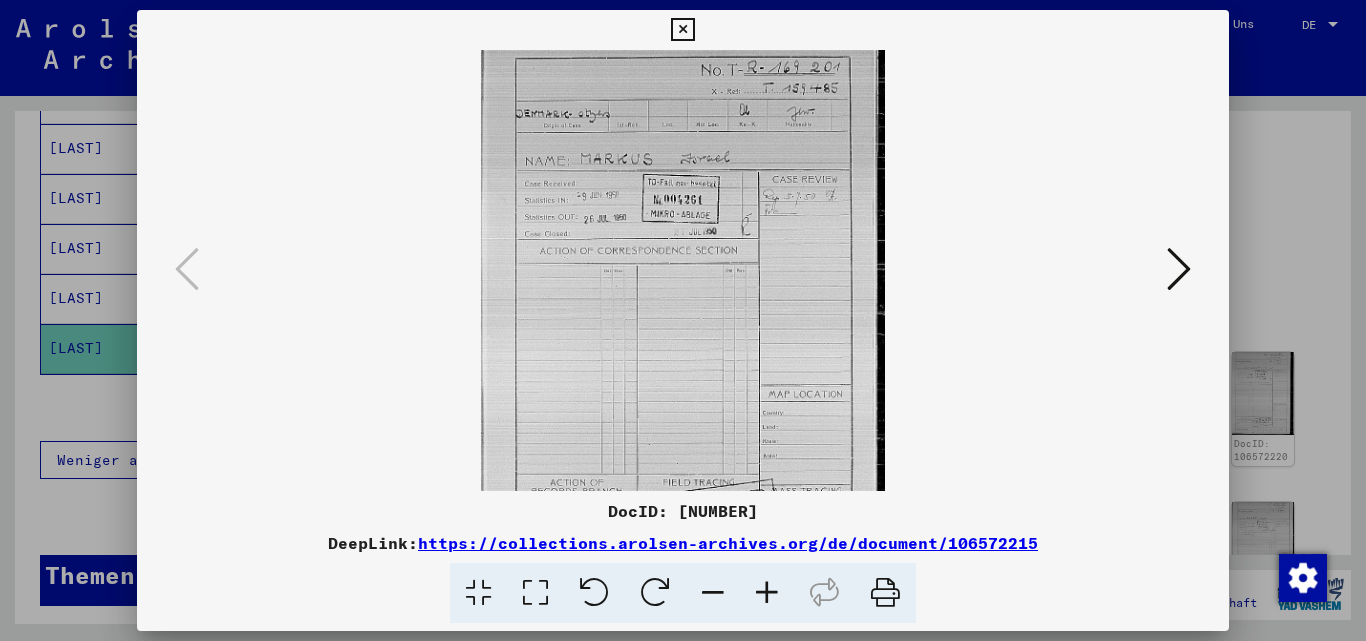 click at bounding box center (767, 593) 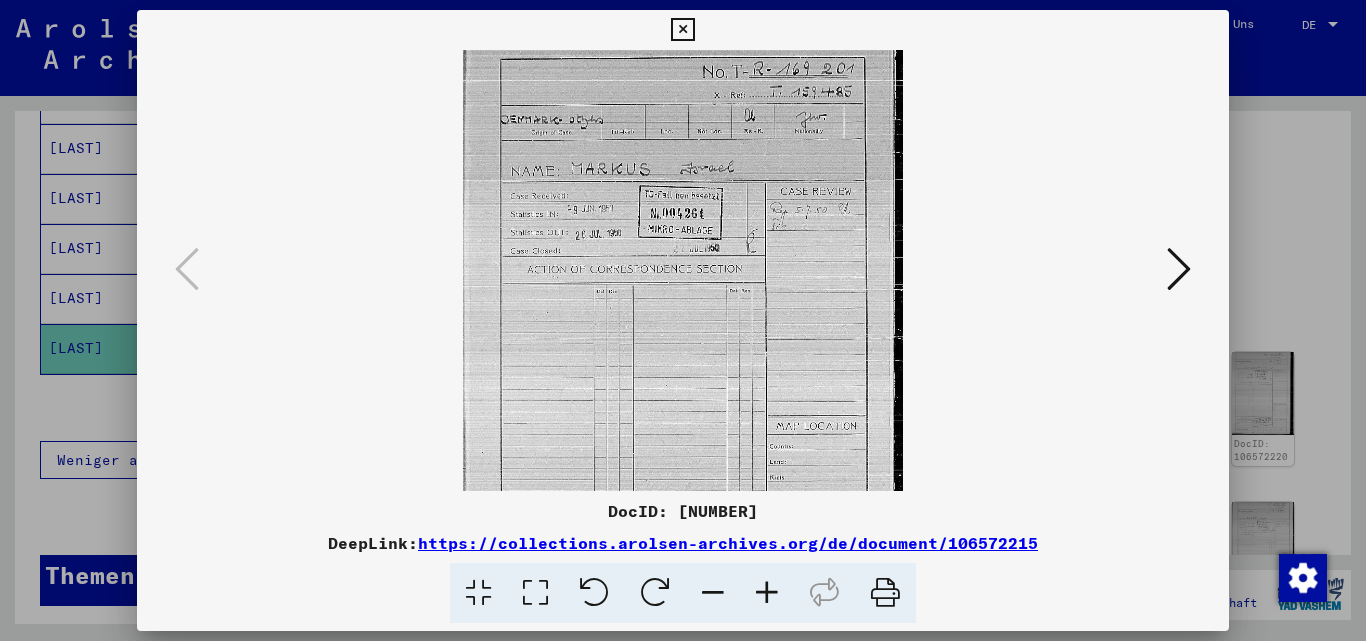 click at bounding box center [767, 593] 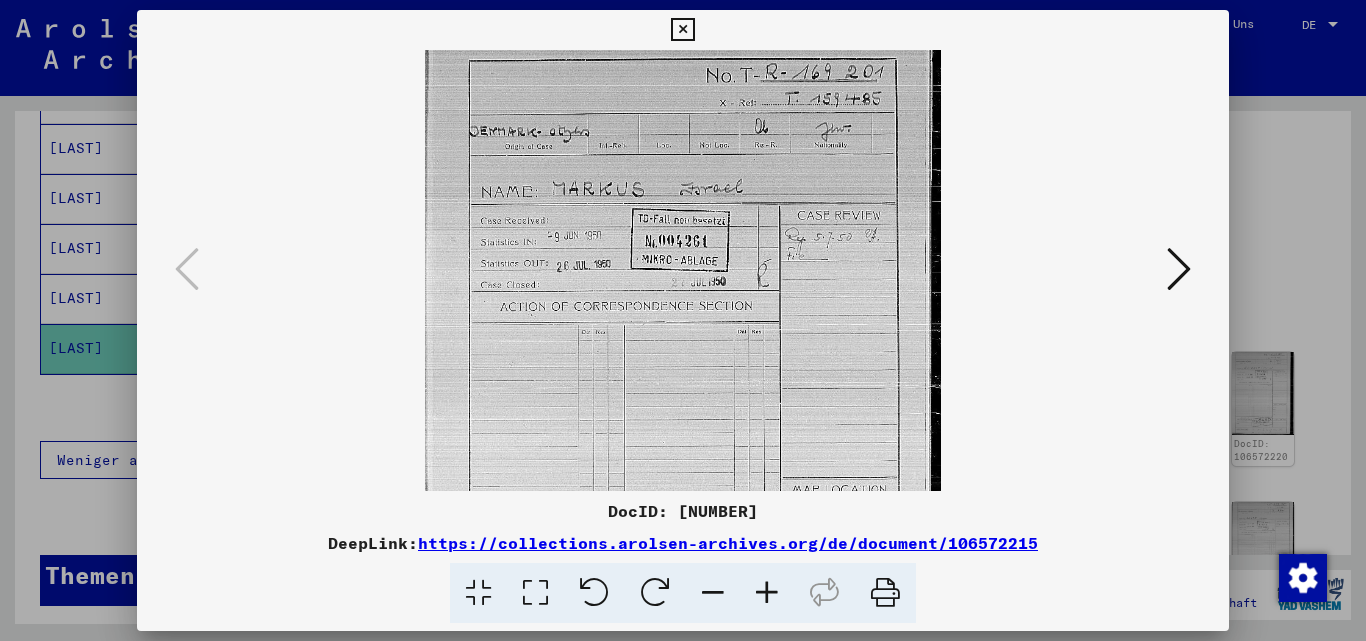 click at bounding box center (1179, 269) 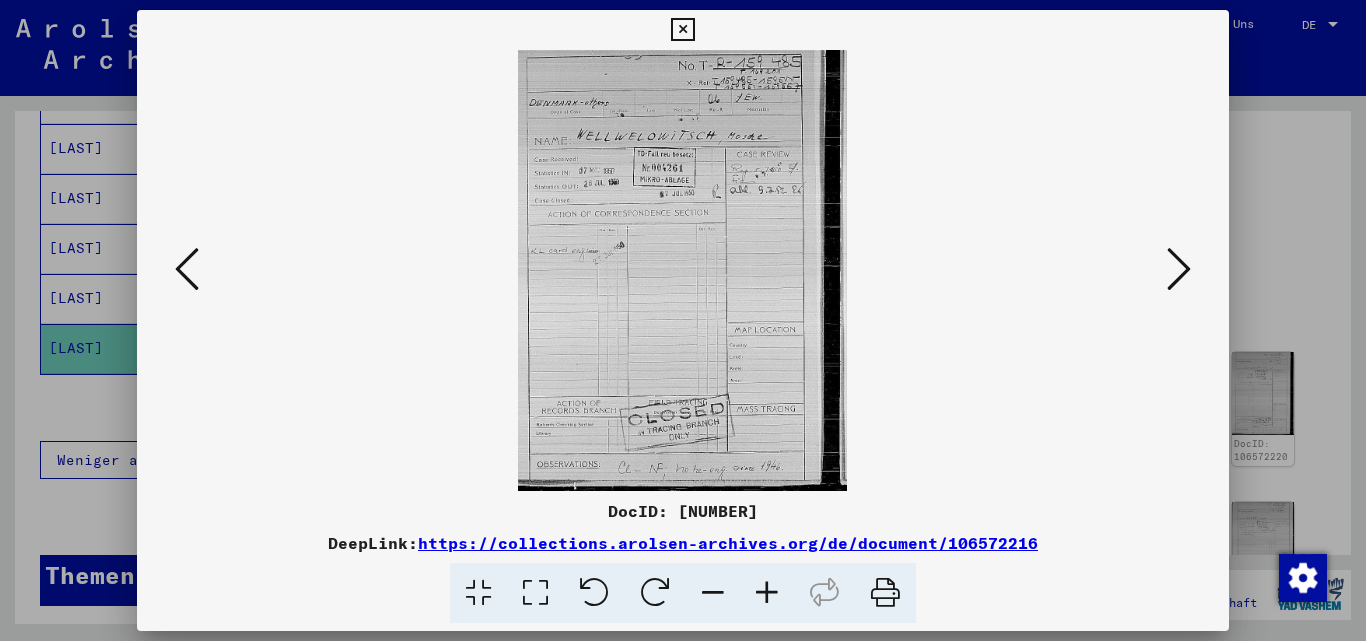 click at bounding box center (1179, 269) 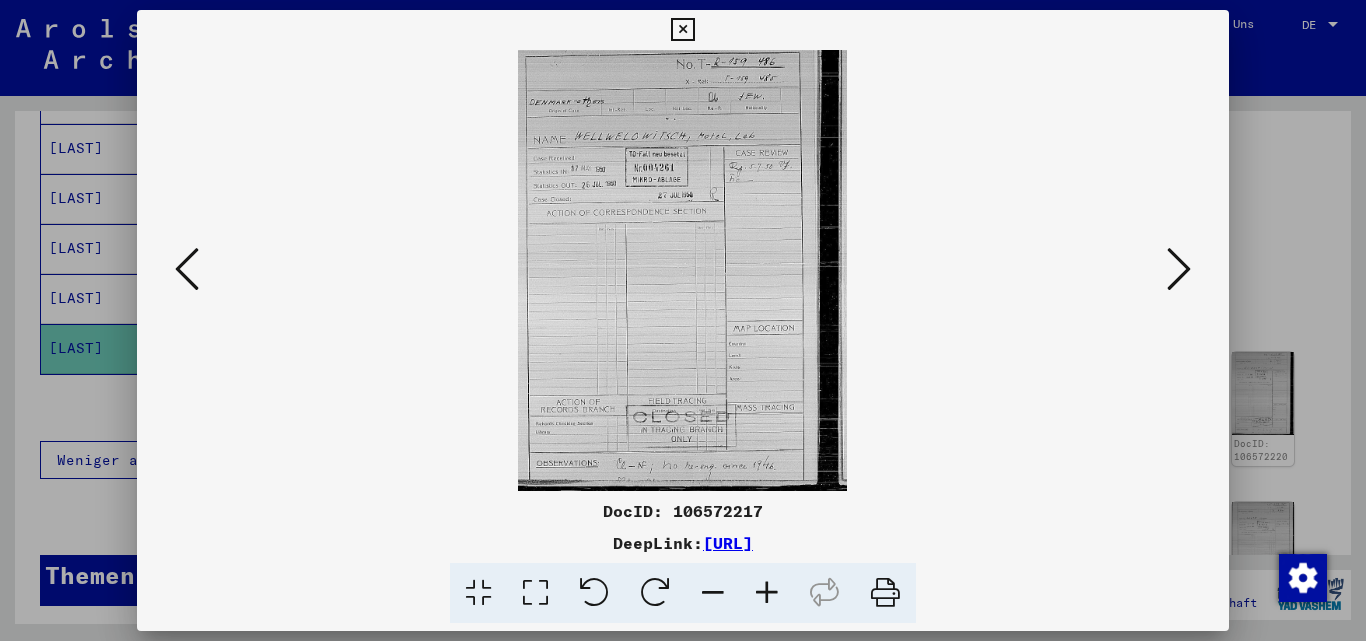 click at bounding box center (1179, 269) 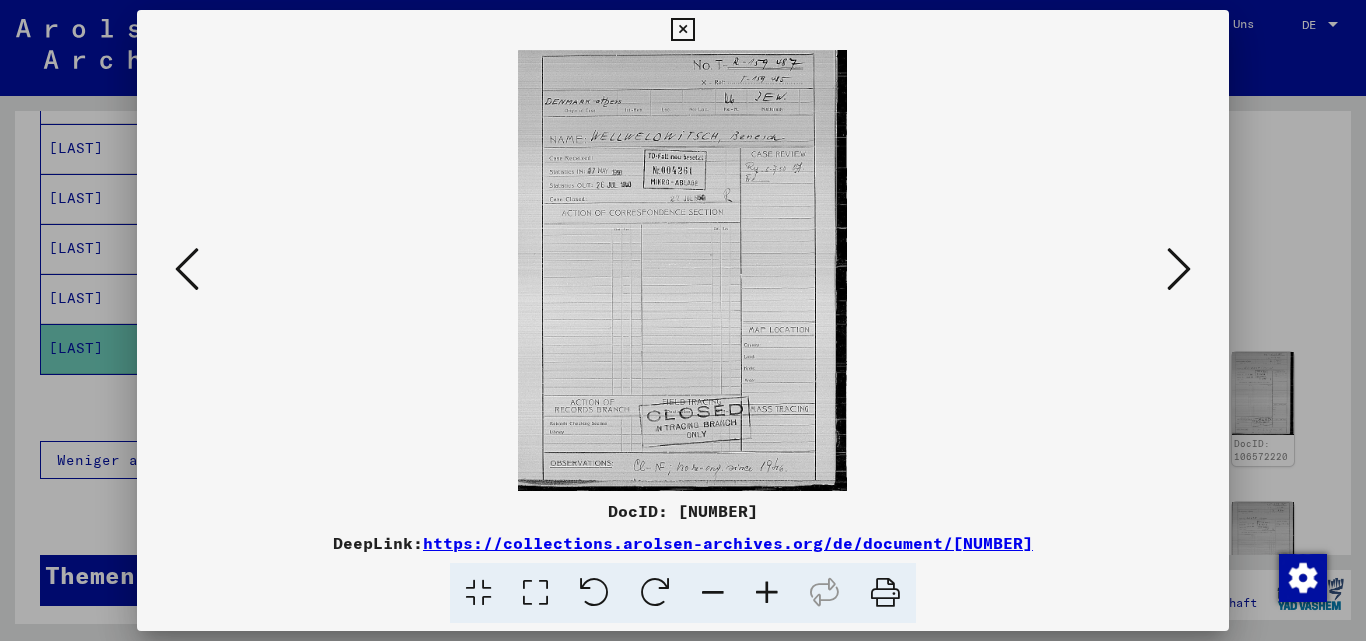 click at bounding box center (1179, 269) 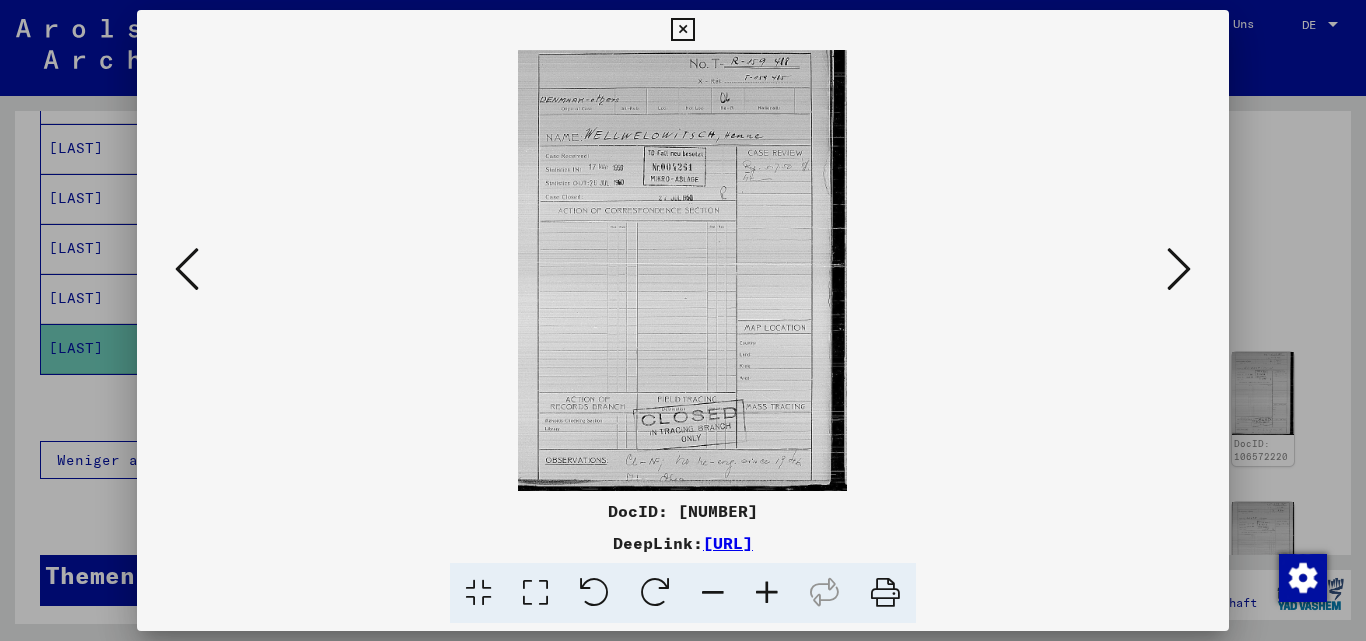 click at bounding box center (1179, 269) 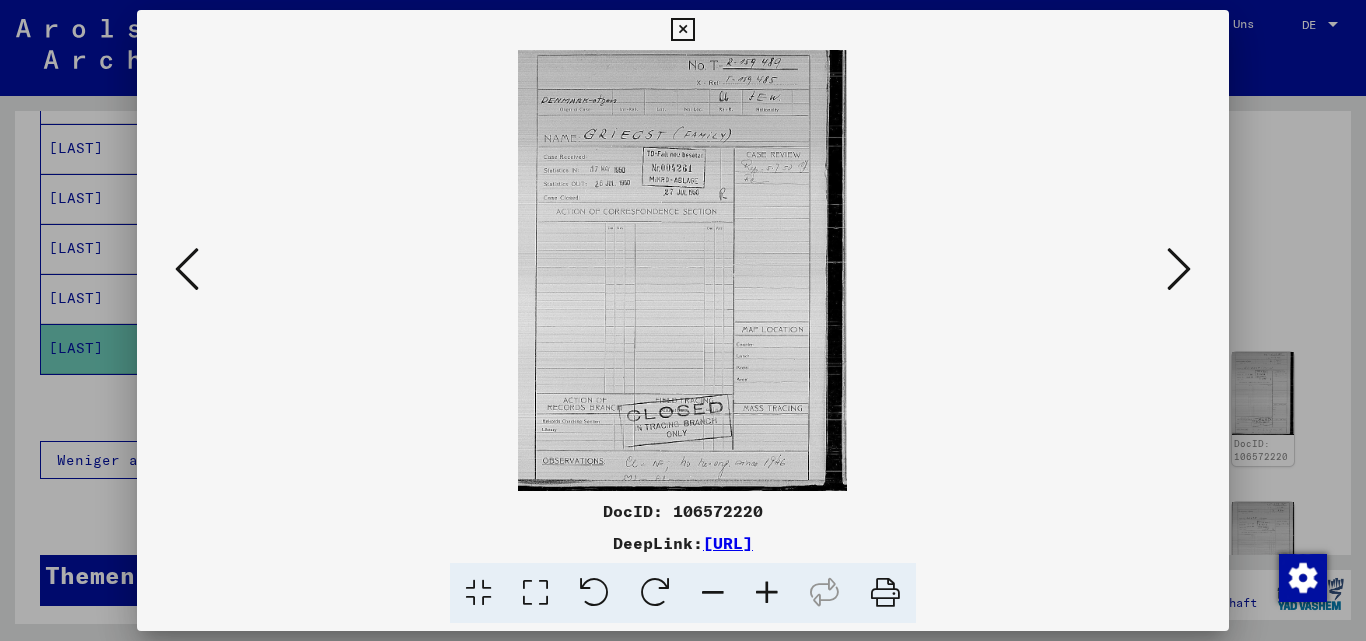 click at bounding box center [1179, 269] 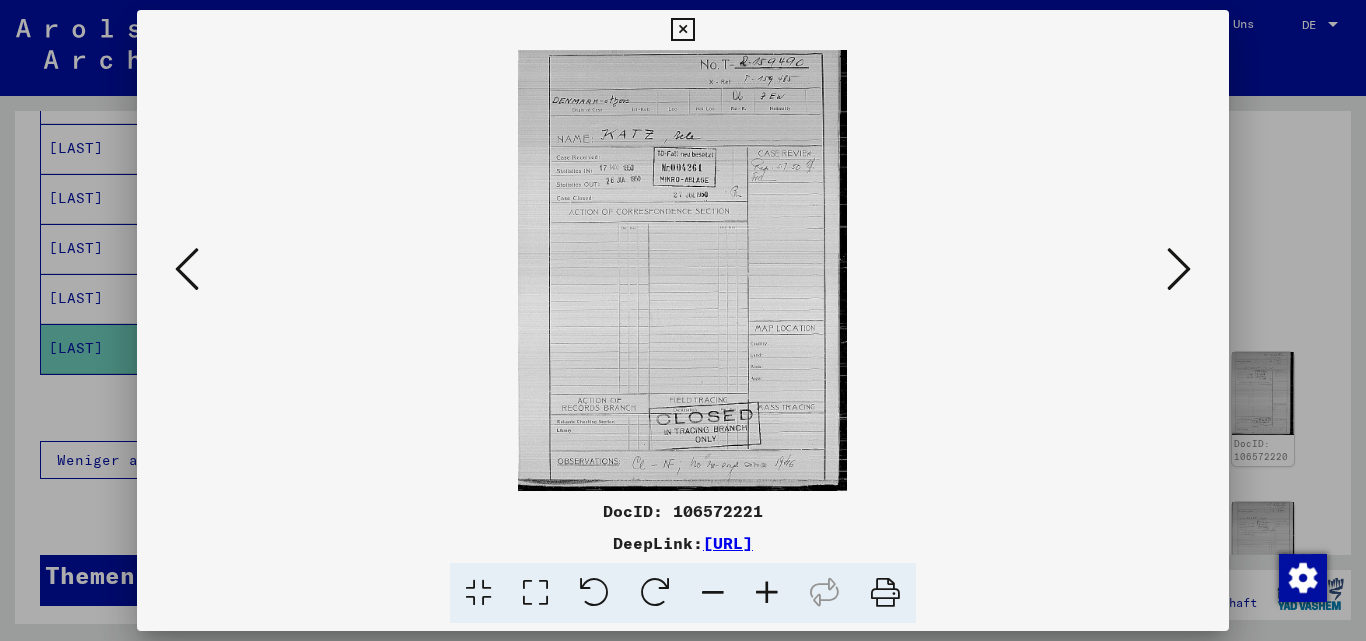 click at bounding box center (1179, 269) 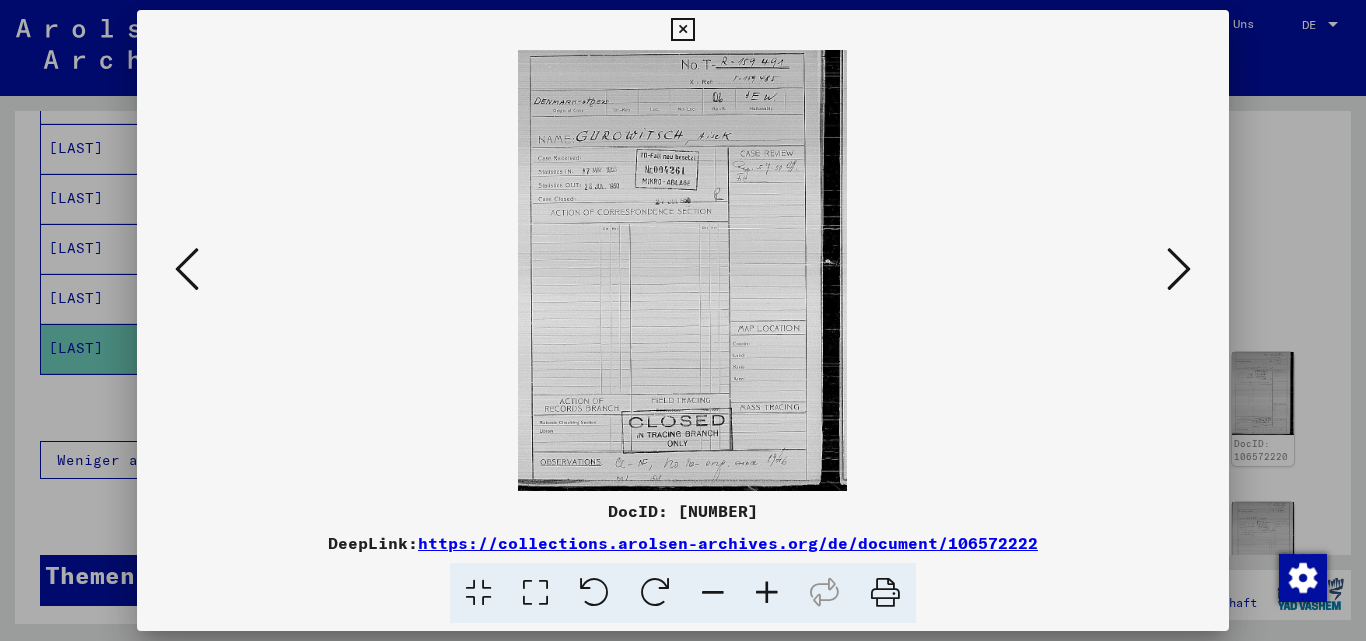 click at bounding box center (1179, 269) 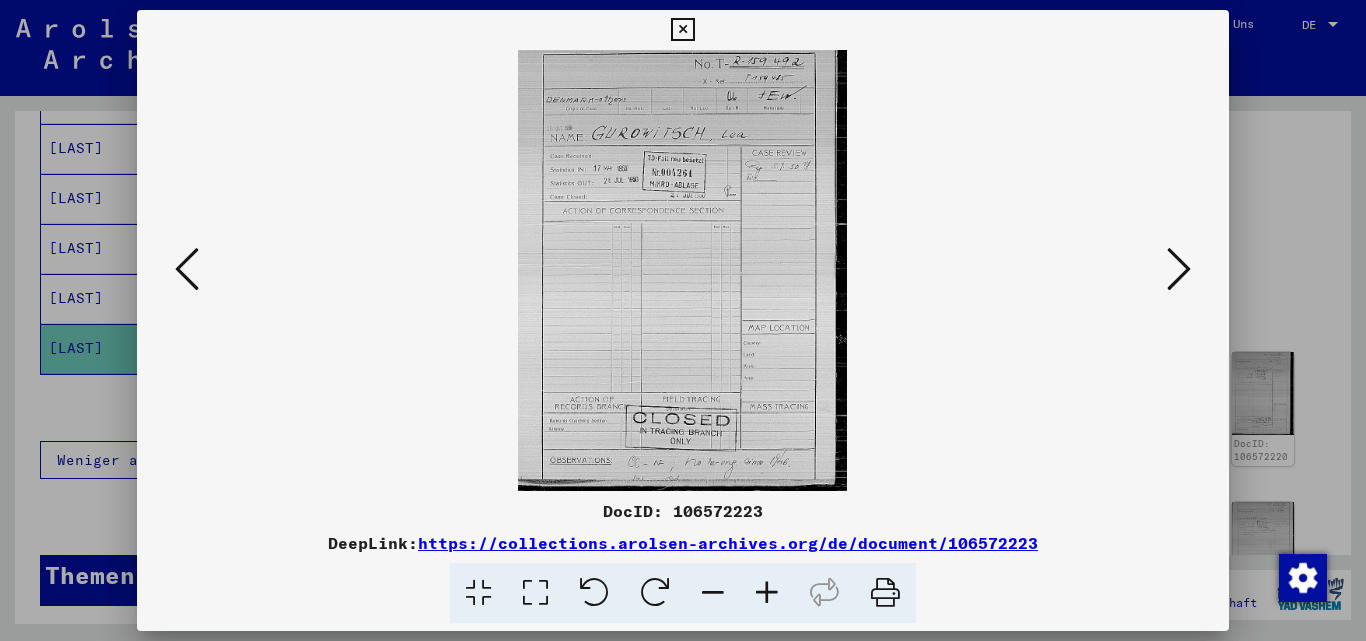 click at bounding box center (1179, 269) 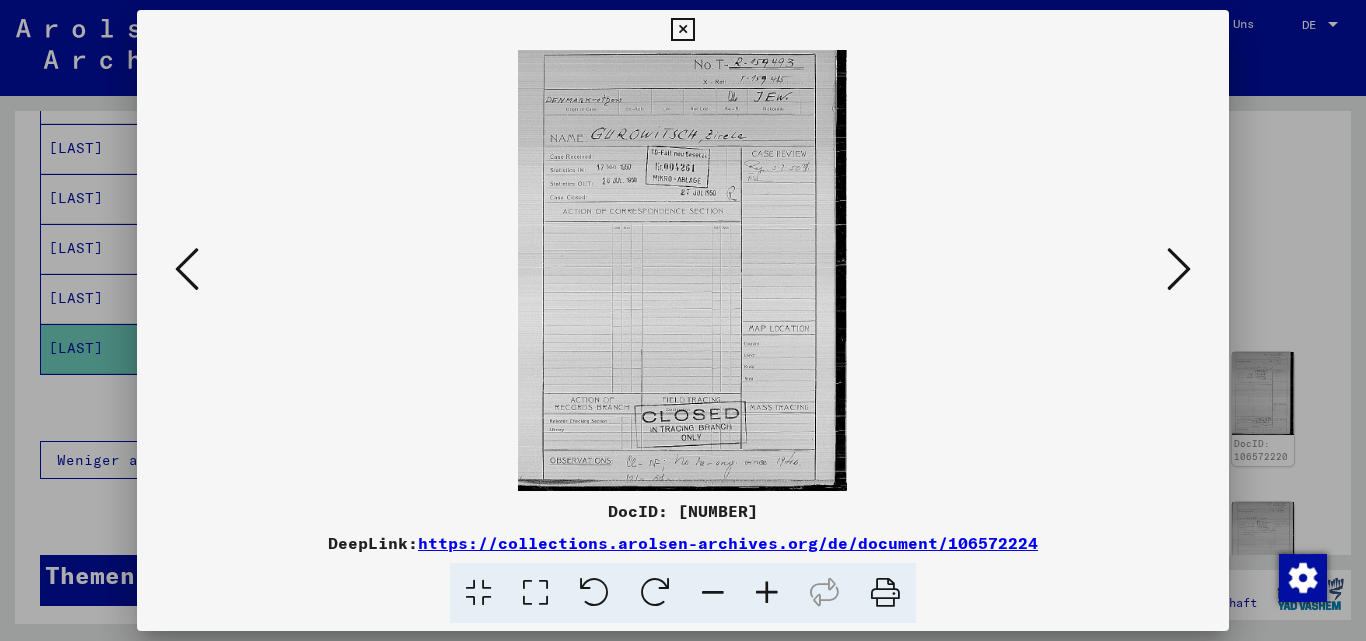 click at bounding box center (1179, 269) 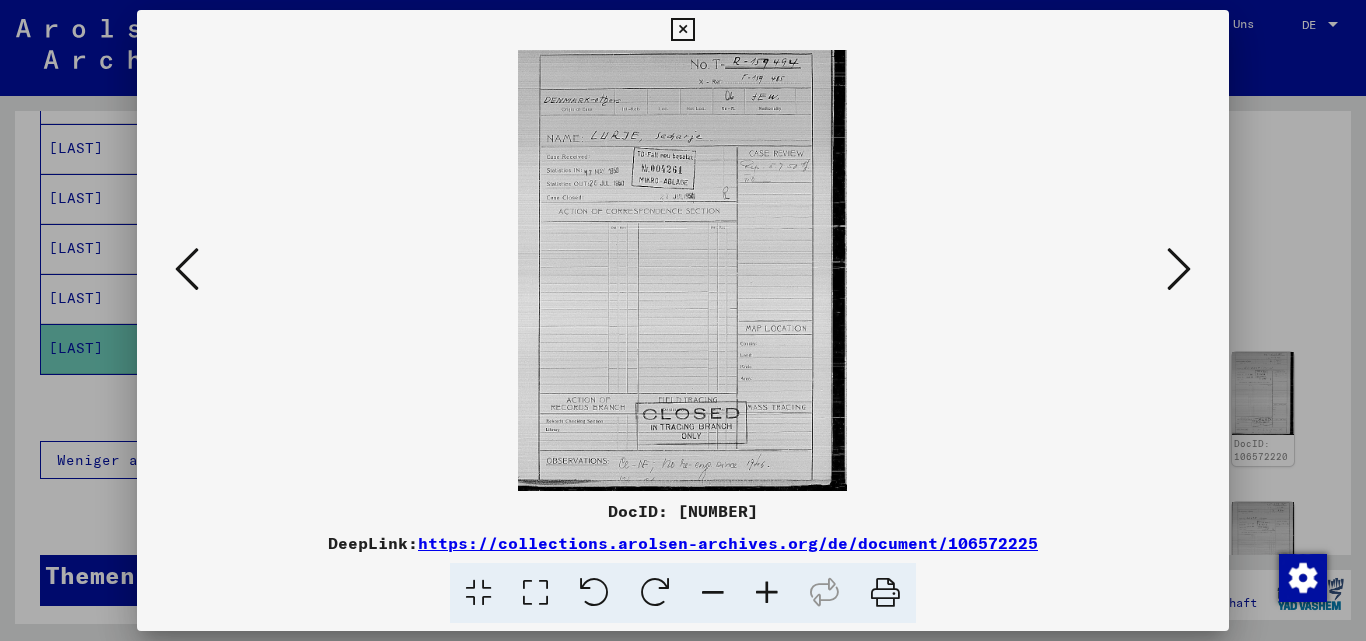 click at bounding box center (1179, 269) 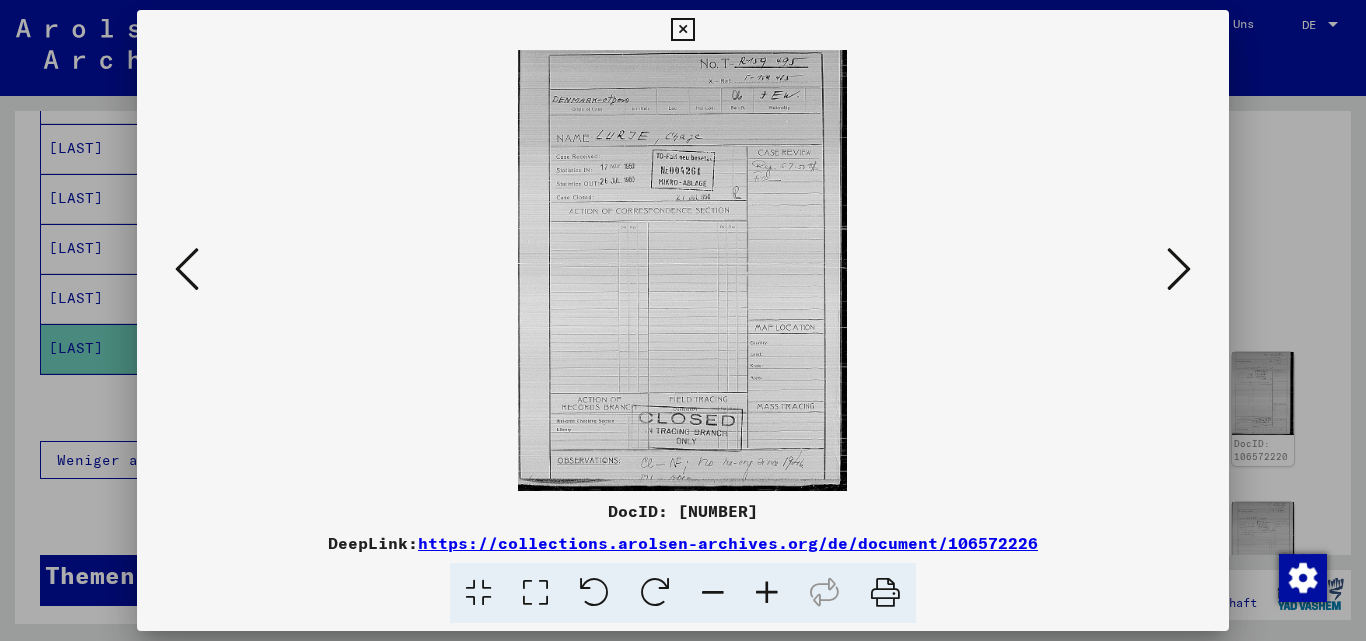 click at bounding box center [1179, 269] 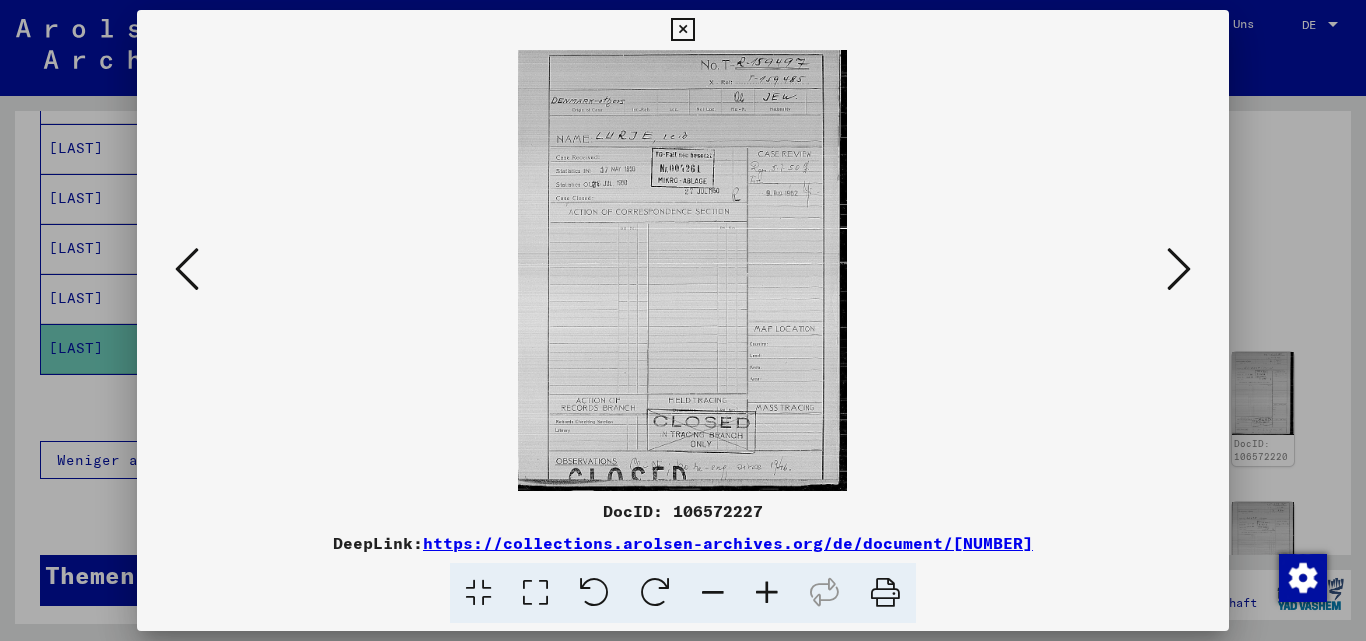 click at bounding box center [1179, 269] 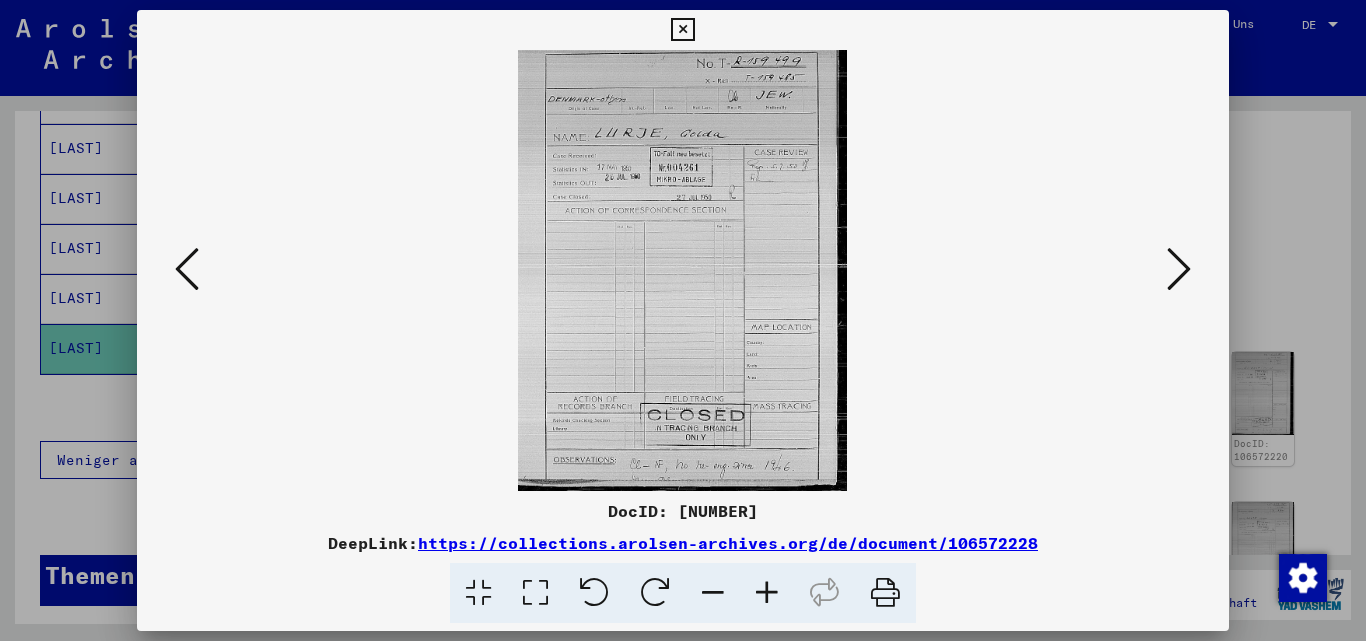 click at bounding box center (1179, 269) 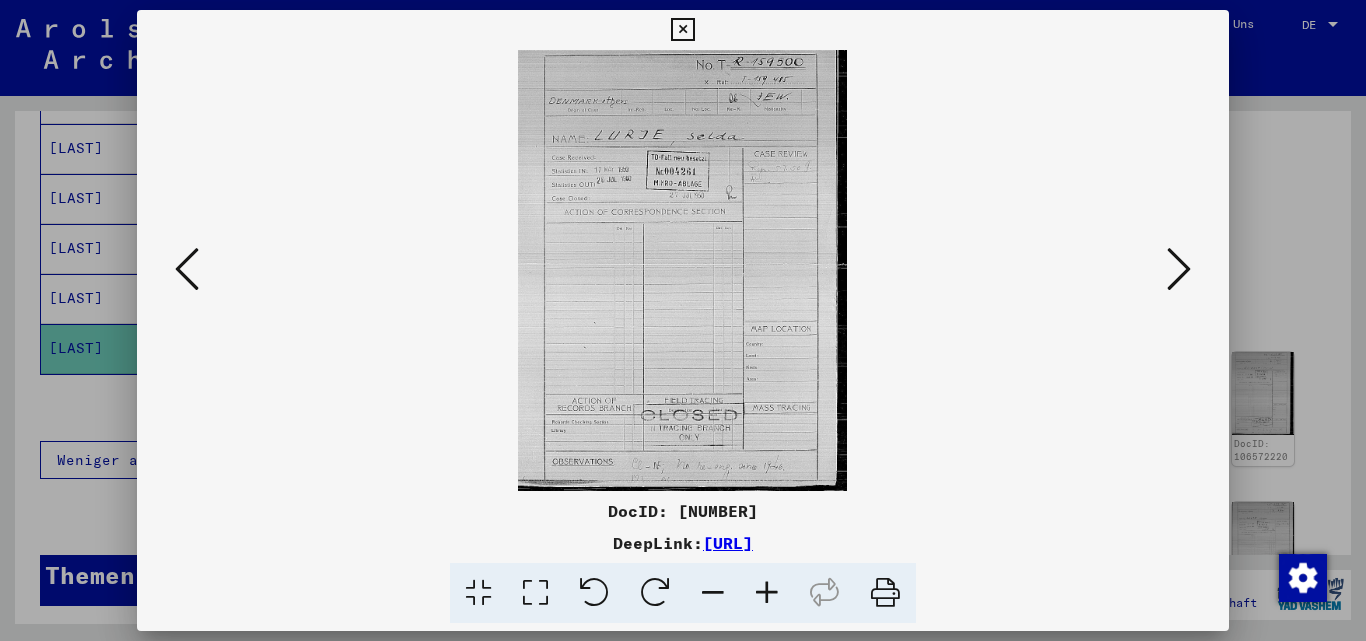 click at bounding box center (1179, 269) 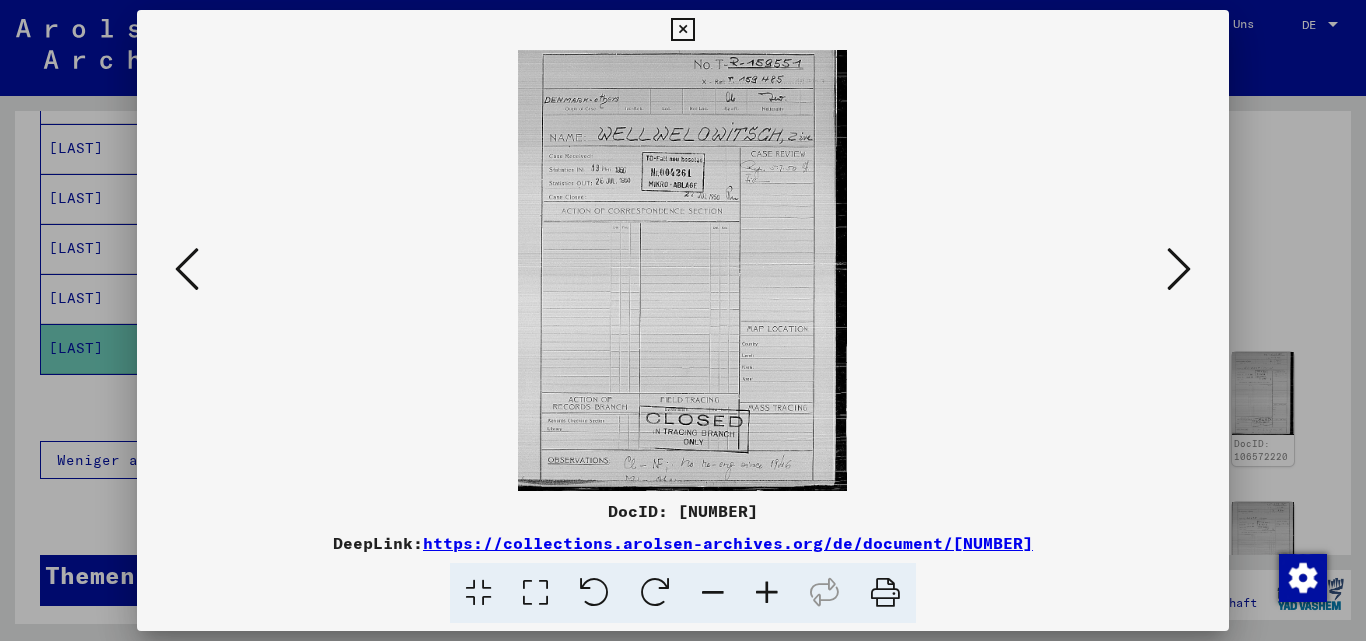 click at bounding box center [1179, 269] 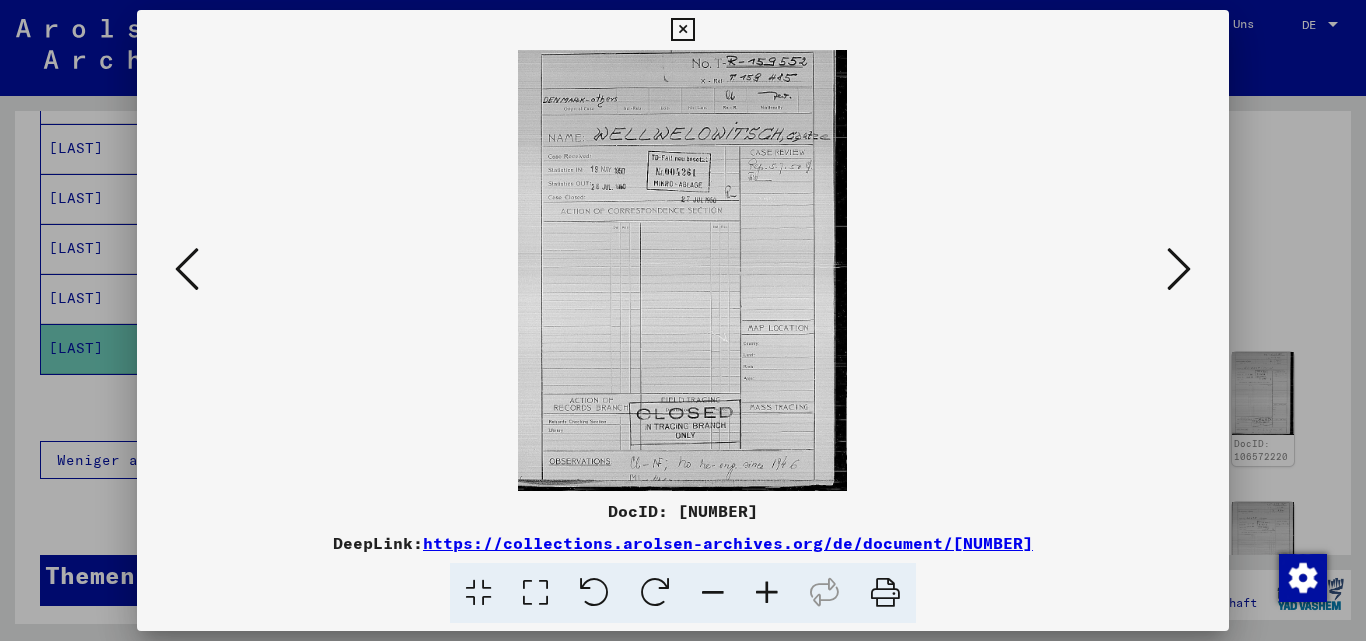 click at bounding box center [1179, 269] 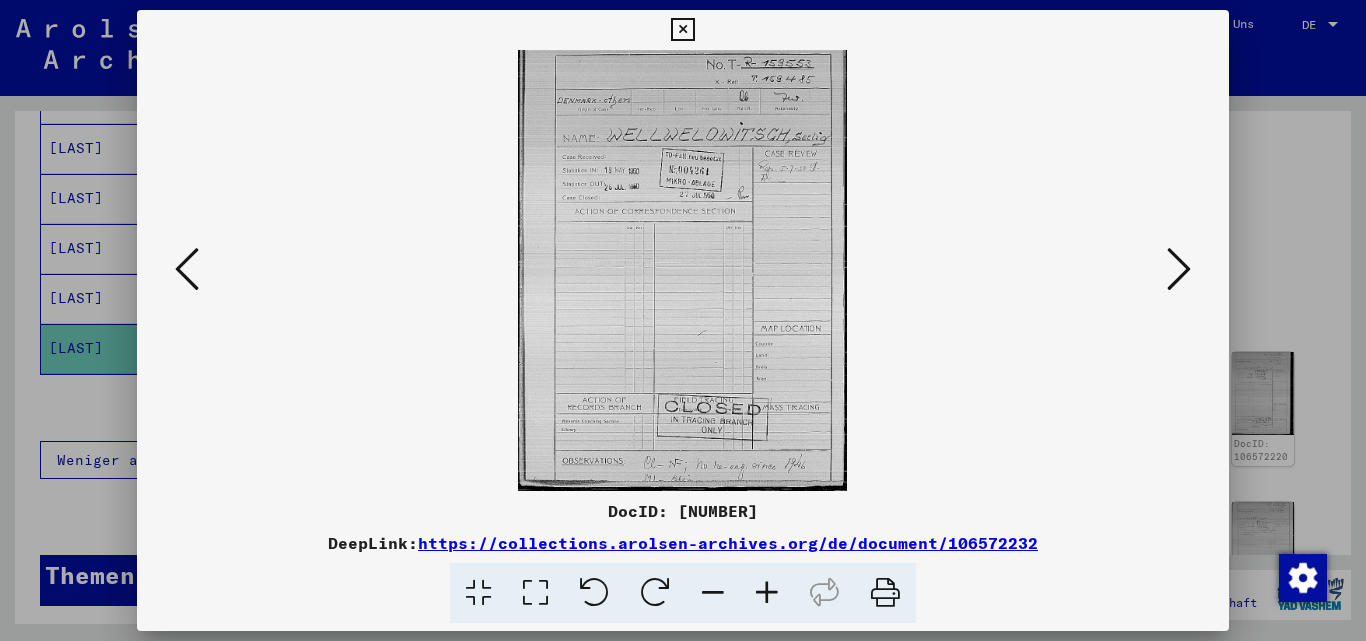 click at bounding box center [682, 30] 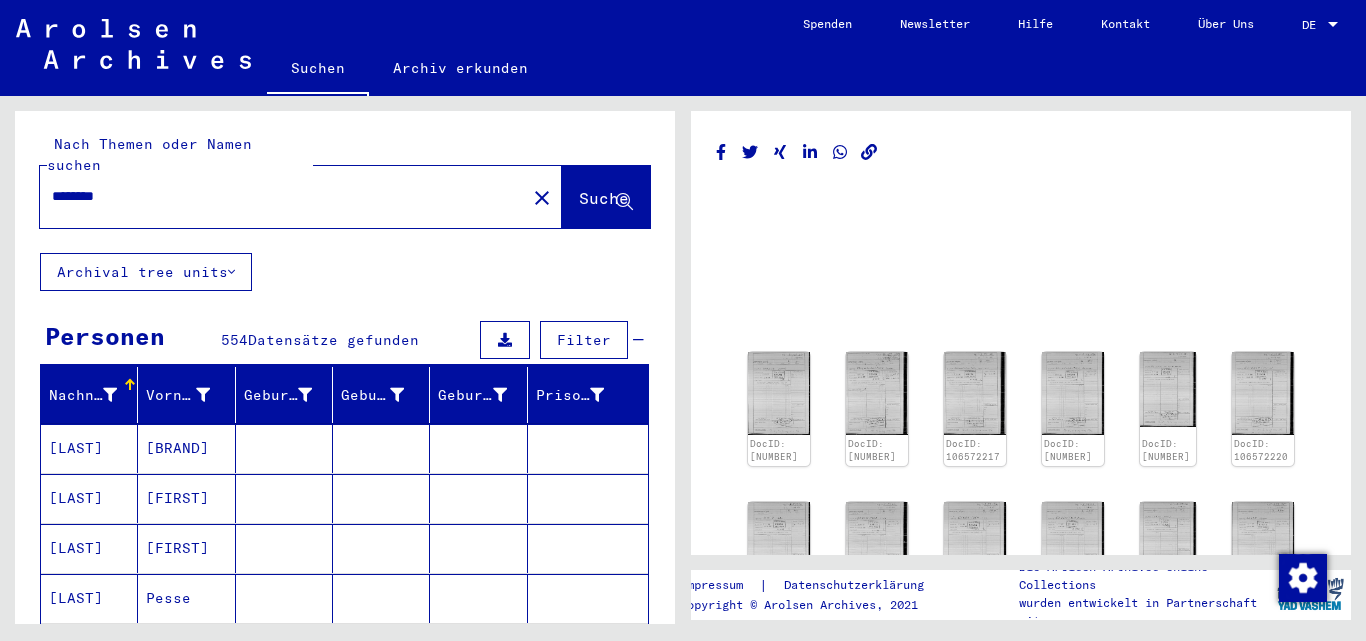 scroll, scrollTop: 0, scrollLeft: 0, axis: both 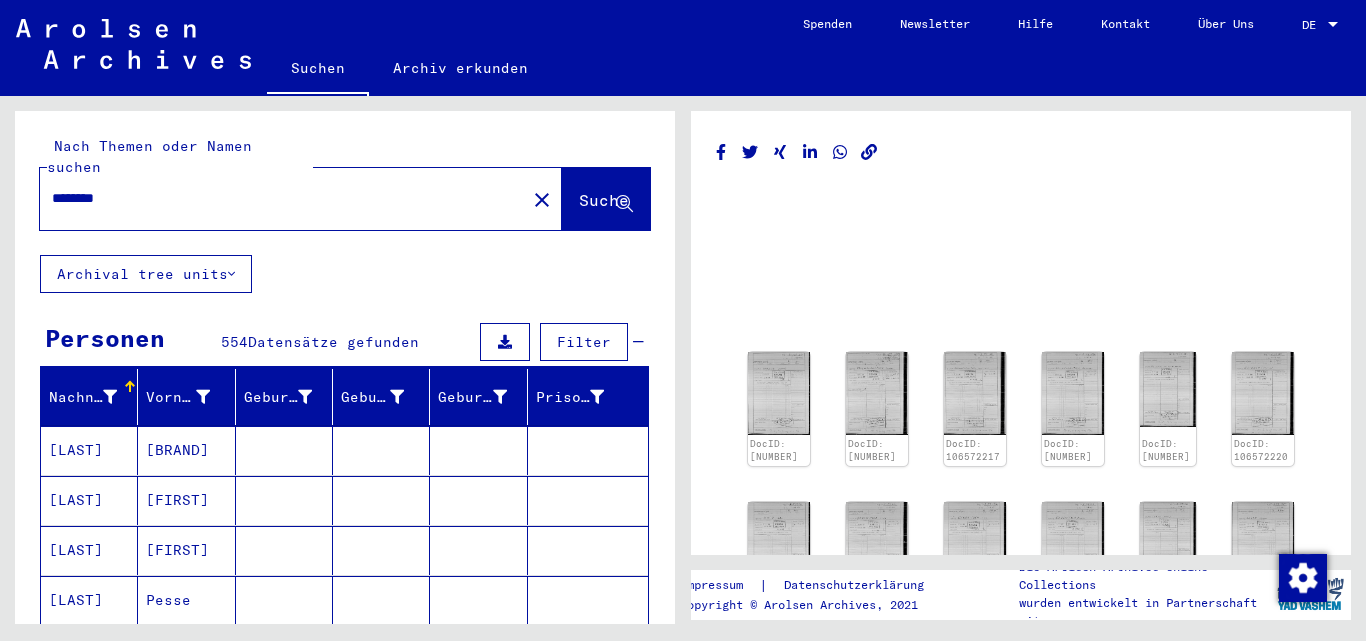 drag, startPoint x: 183, startPoint y: 186, endPoint x: 0, endPoint y: 196, distance: 183.27303 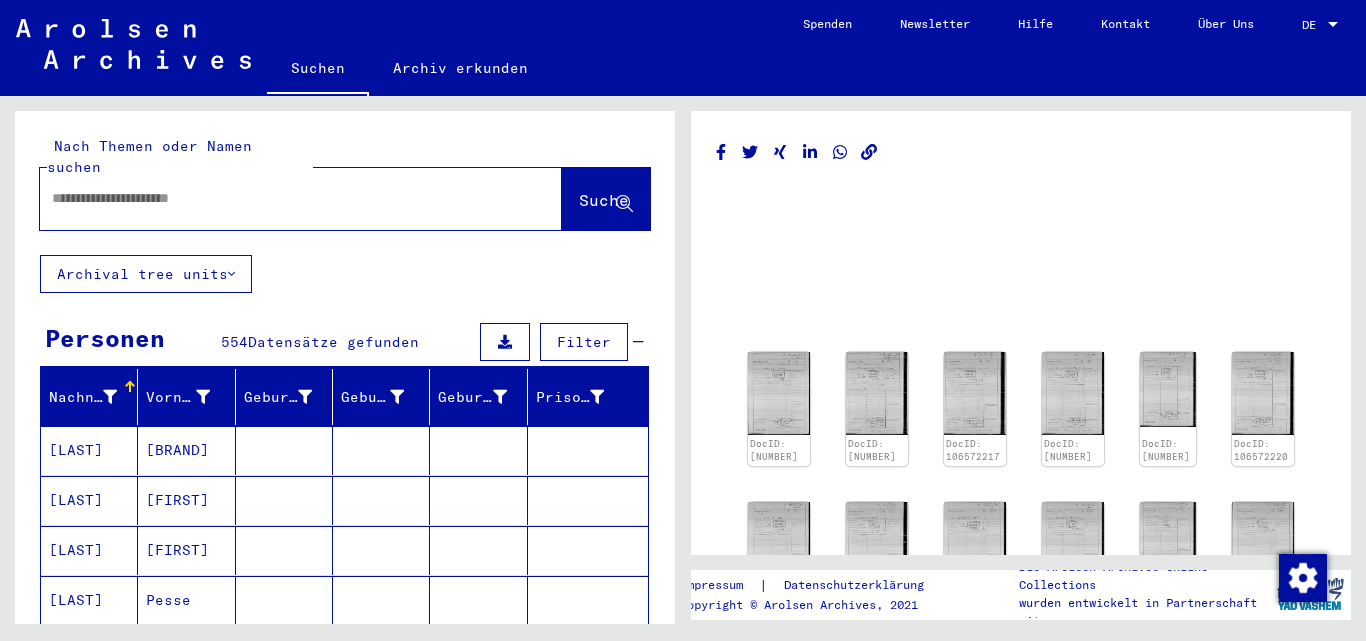 type on "*" 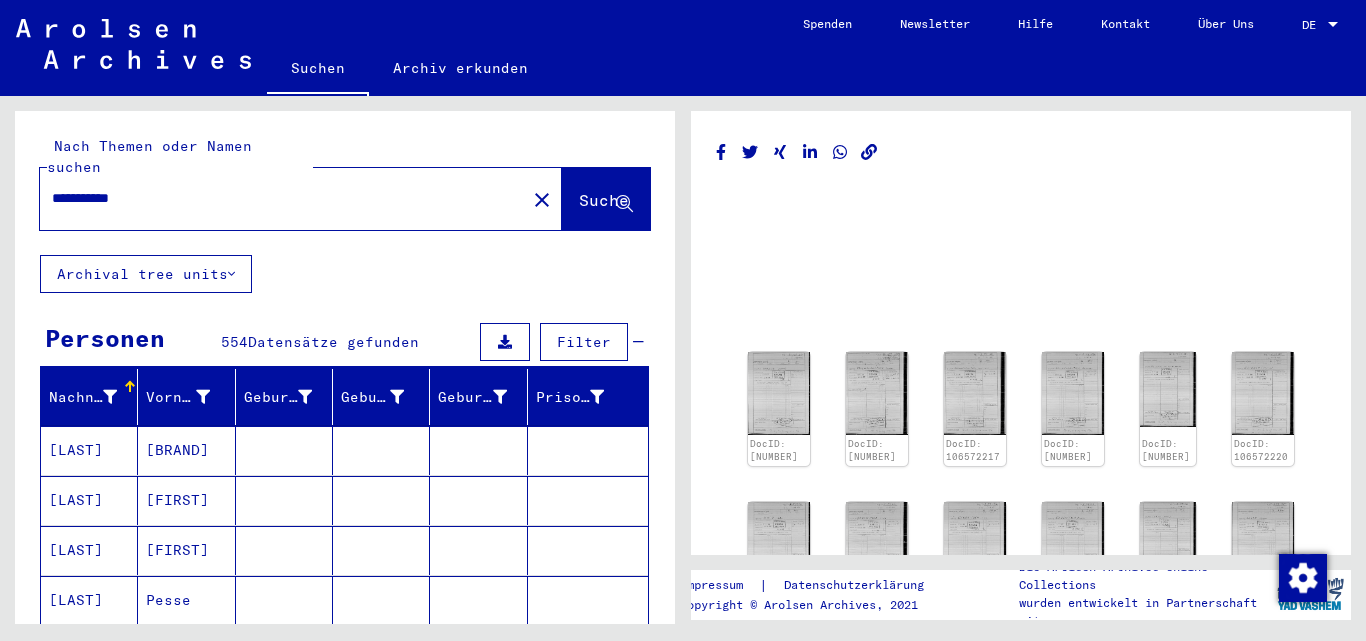 type on "**********" 